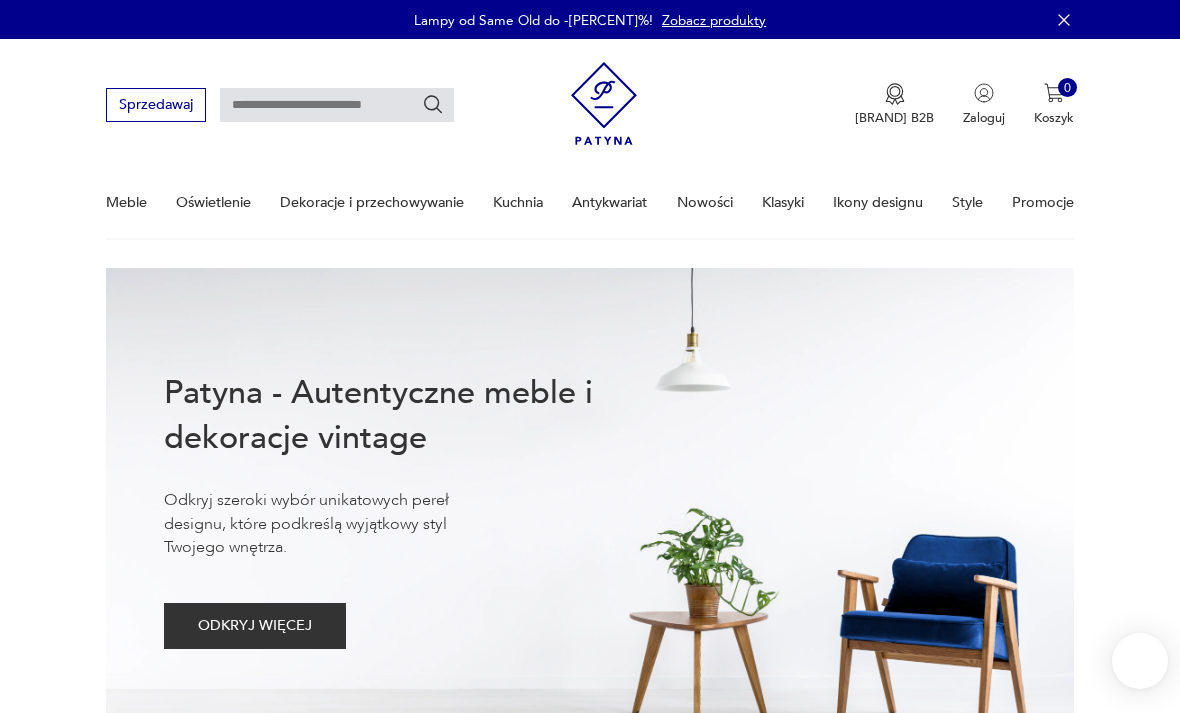 scroll, scrollTop: 0, scrollLeft: 0, axis: both 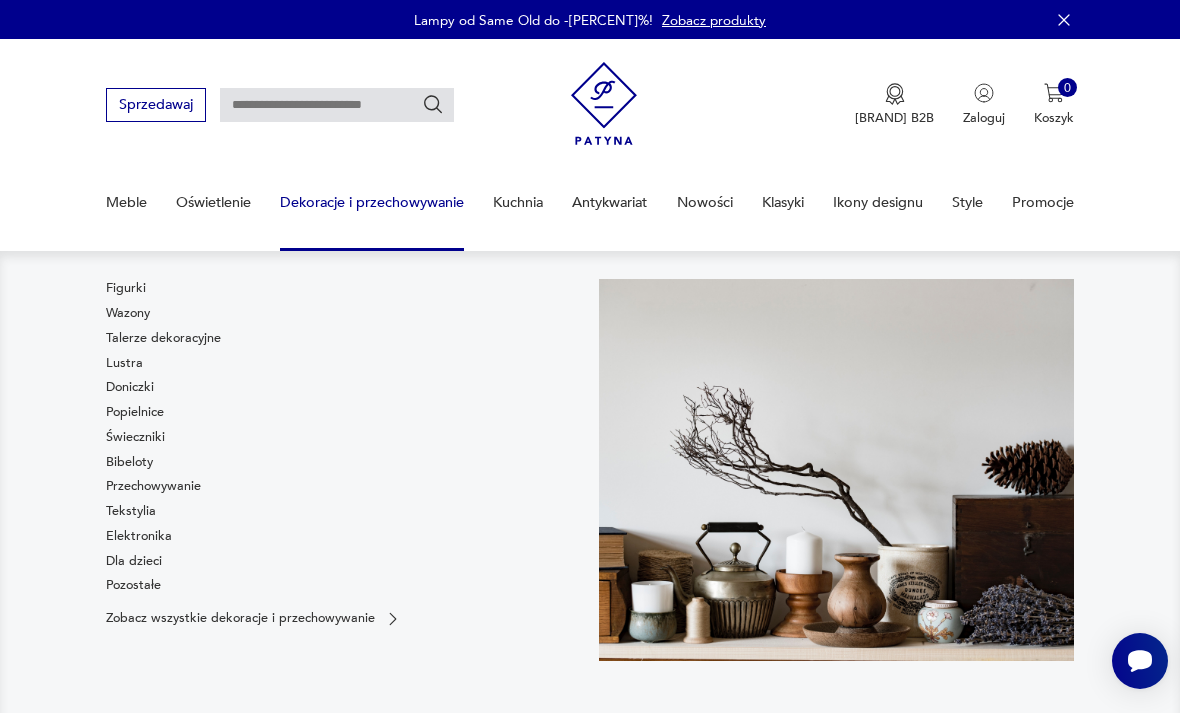 click on "Dekoracje i przechowywanie" at bounding box center [372, 202] 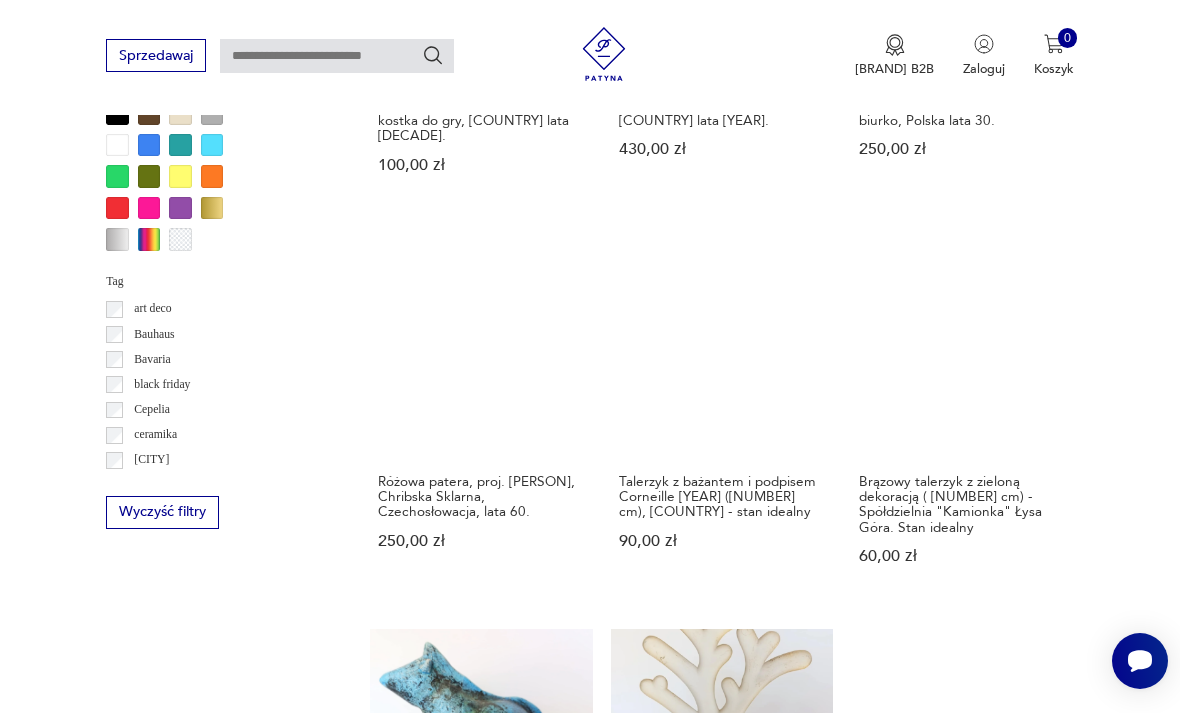 scroll, scrollTop: 1389, scrollLeft: 0, axis: vertical 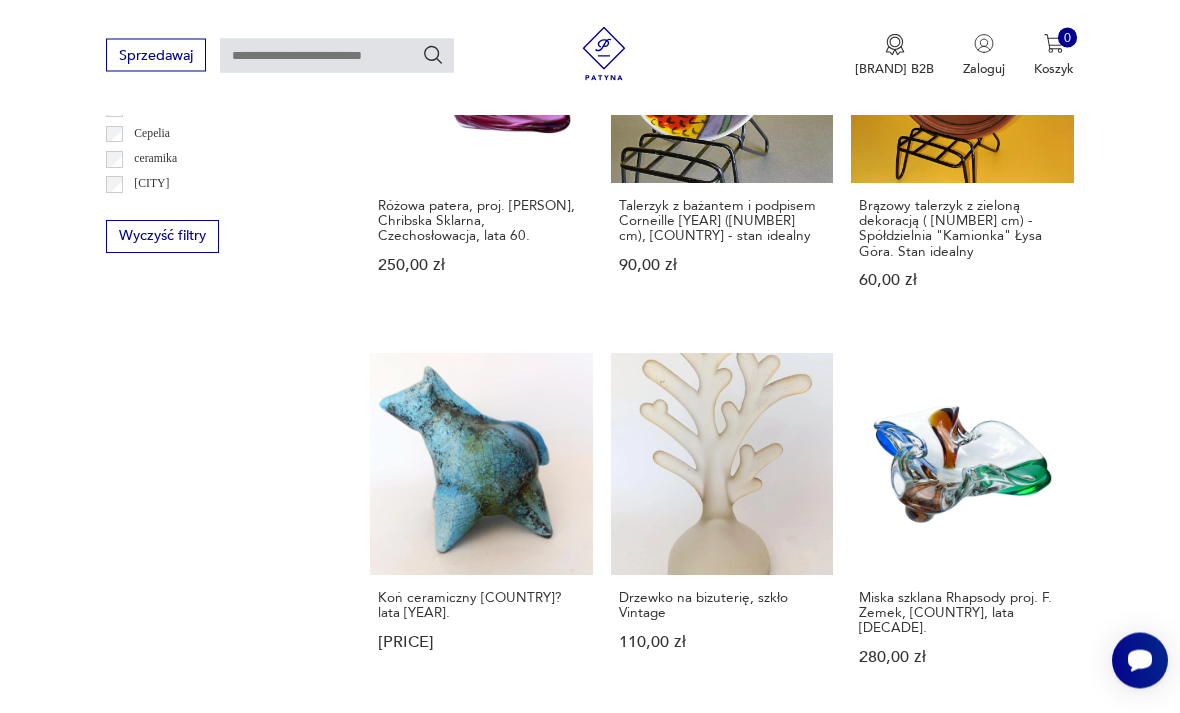 click at bounding box center [1016, 1488] 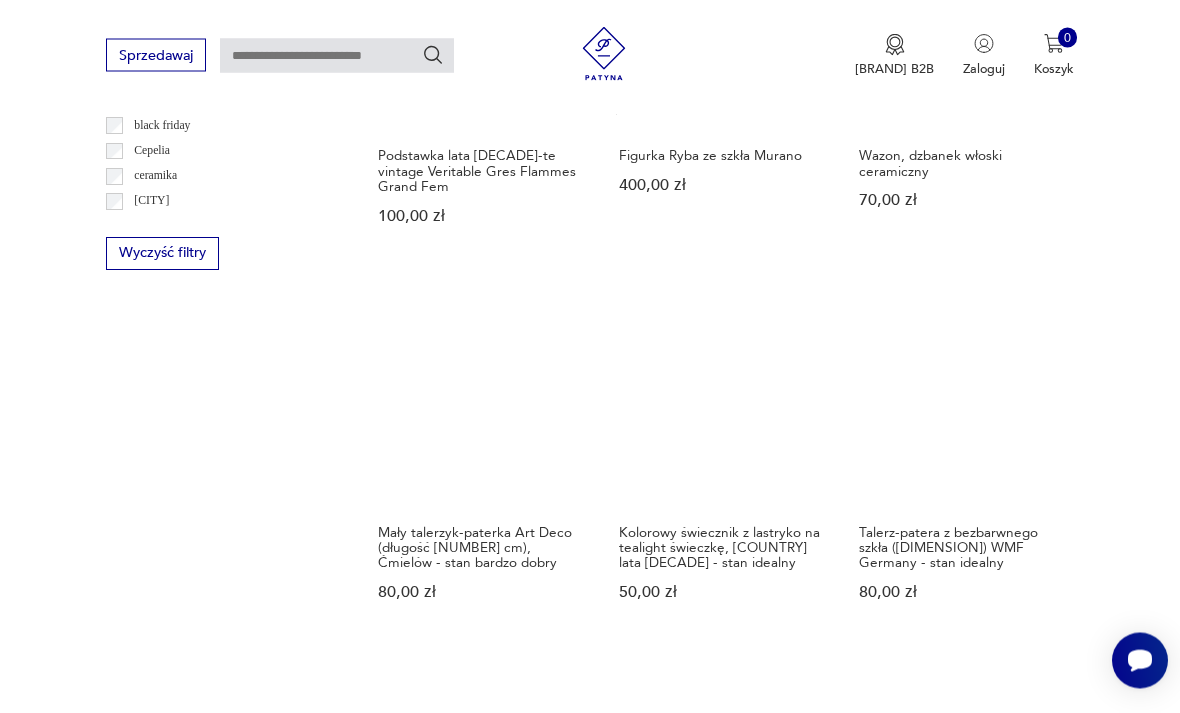 scroll, scrollTop: 1640, scrollLeft: 0, axis: vertical 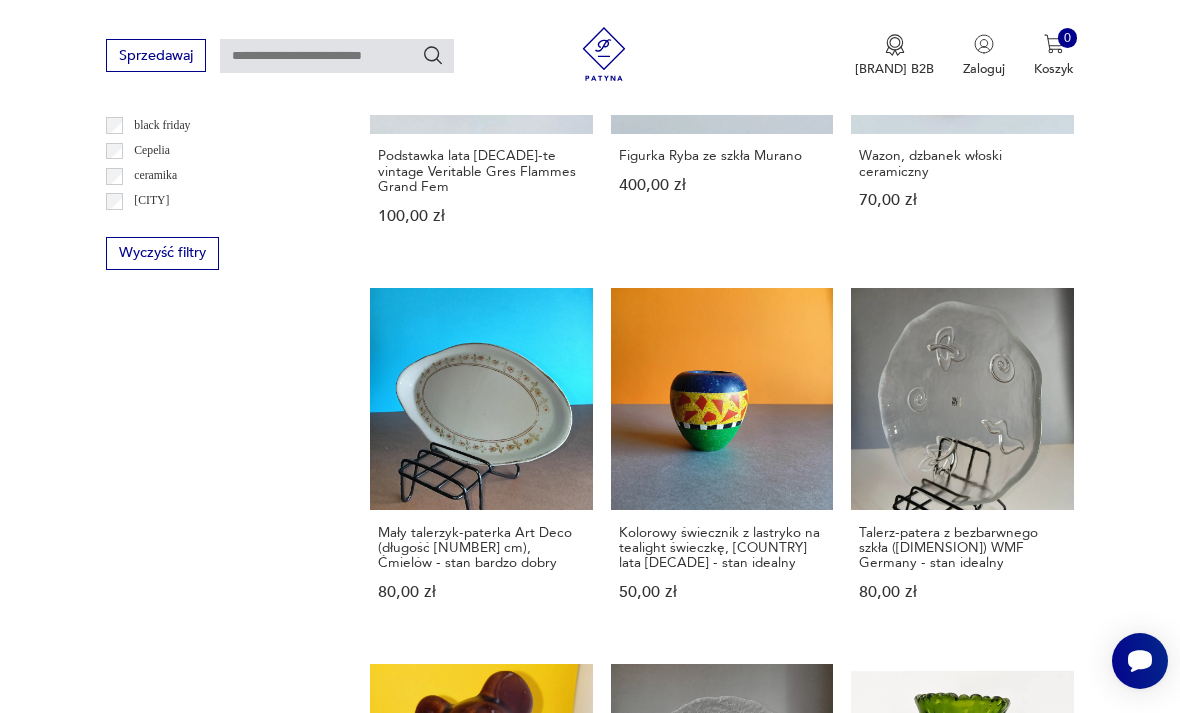 click at bounding box center (1016, 1483) 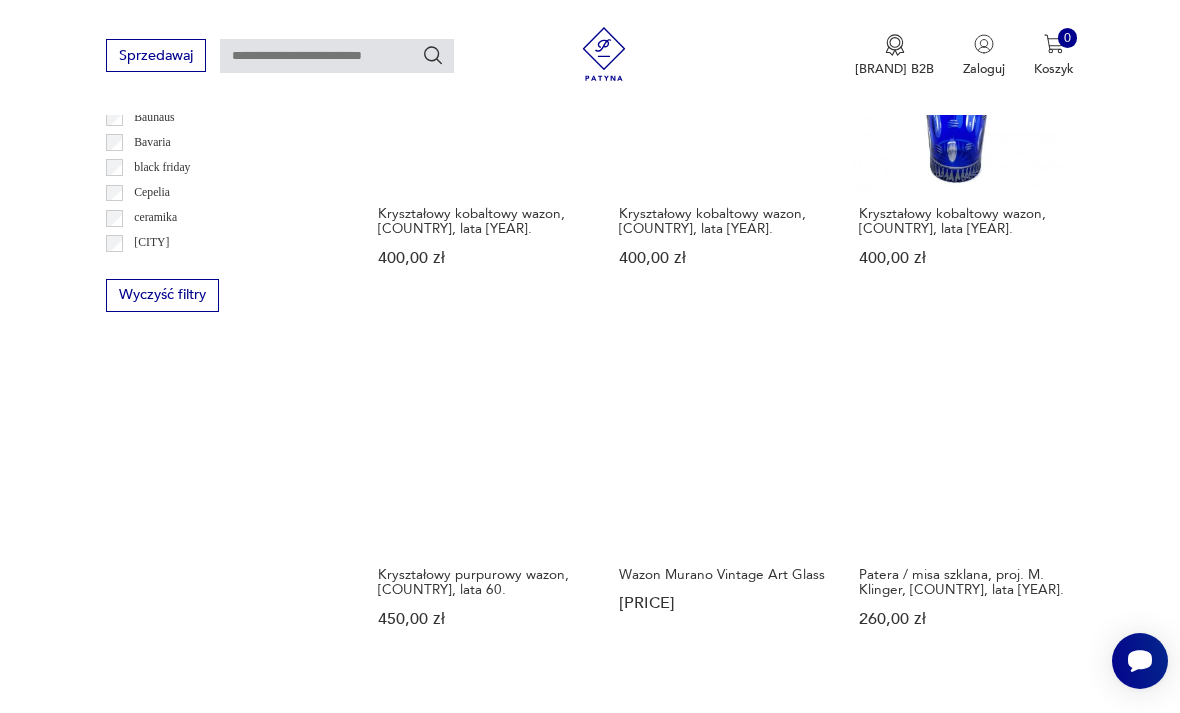scroll, scrollTop: 1631, scrollLeft: 0, axis: vertical 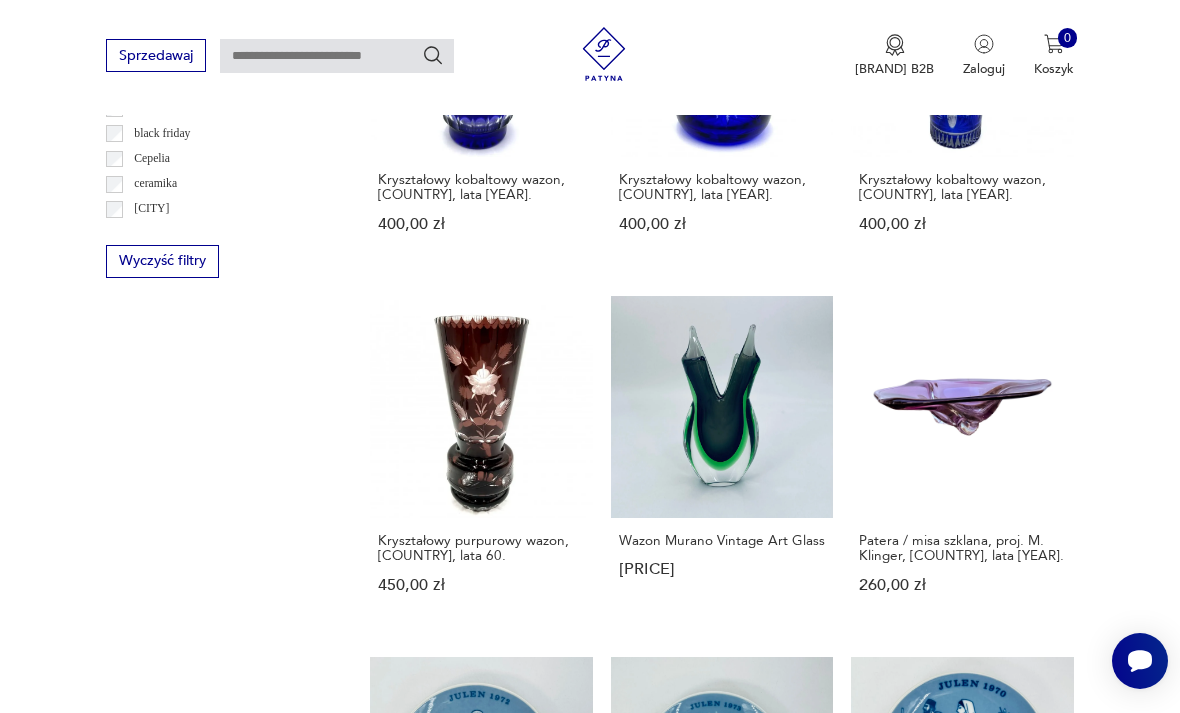 click at bounding box center (1016, 1430) 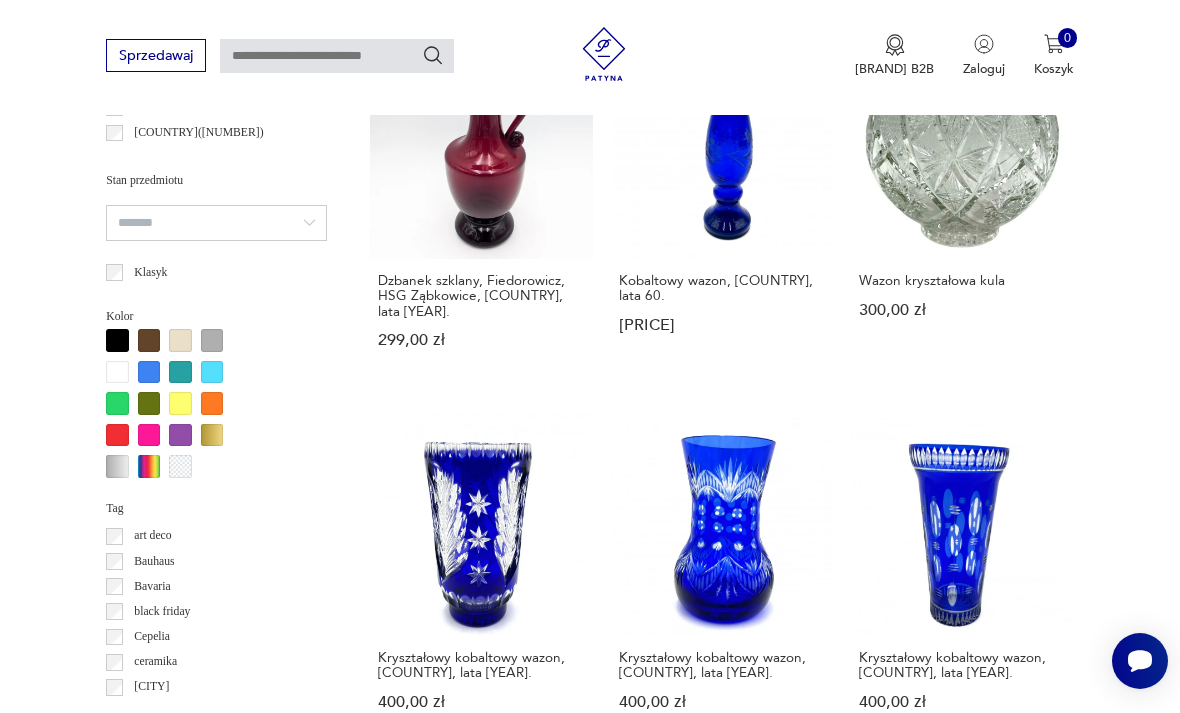 scroll, scrollTop: 462, scrollLeft: 0, axis: vertical 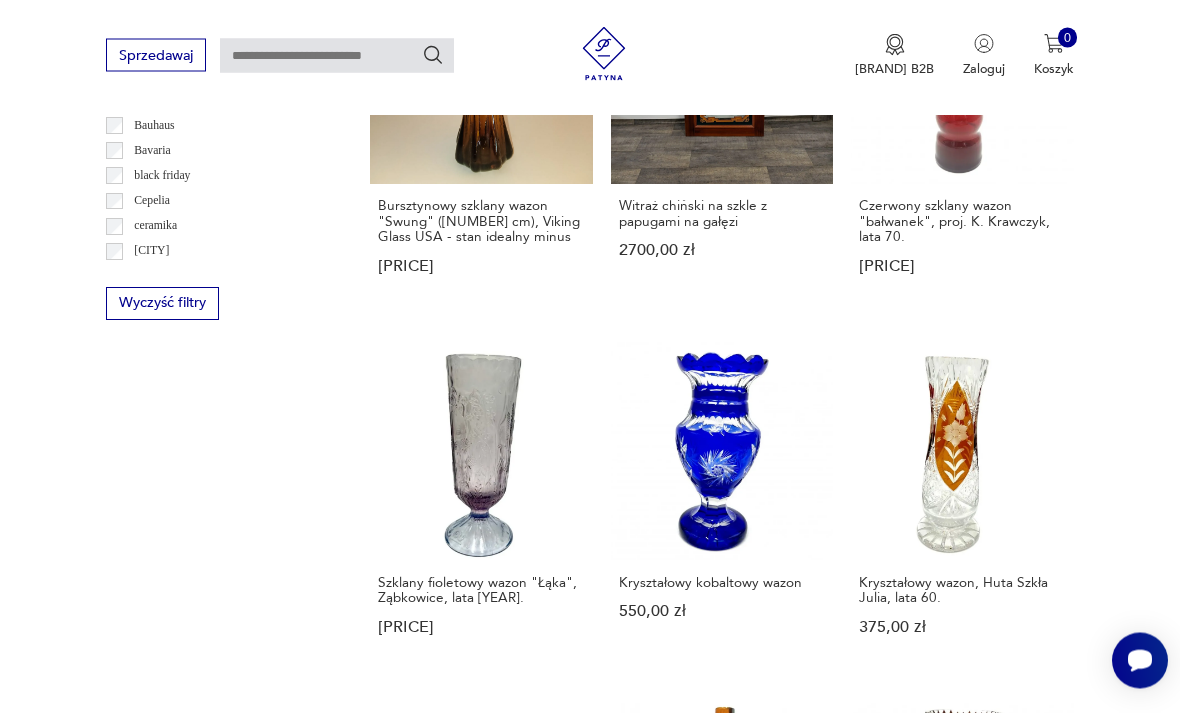 click at bounding box center [1016, 1488] 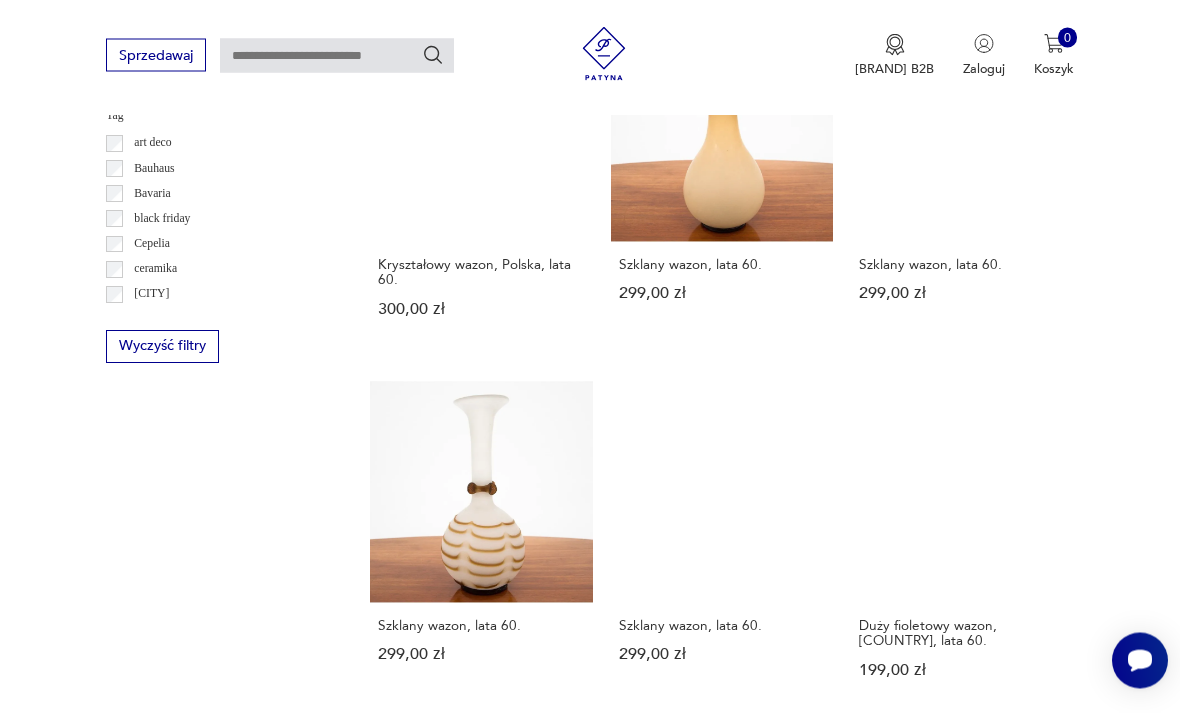 scroll, scrollTop: 1552, scrollLeft: 0, axis: vertical 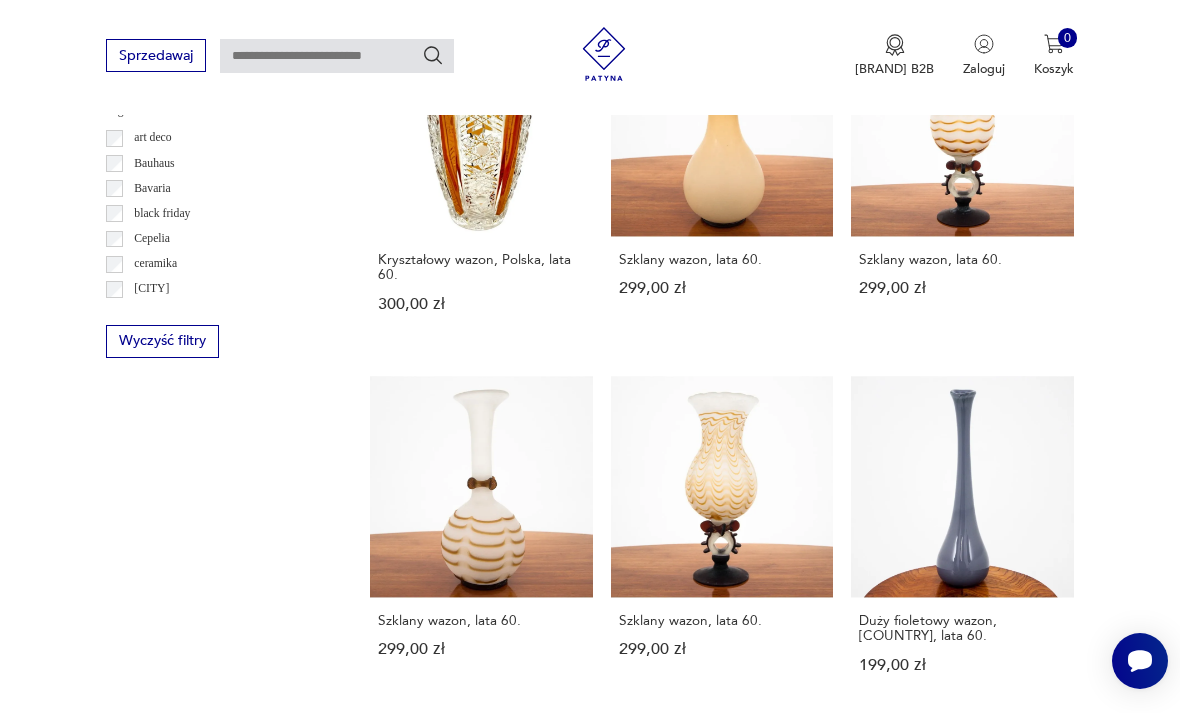 click at bounding box center [1016, 1556] 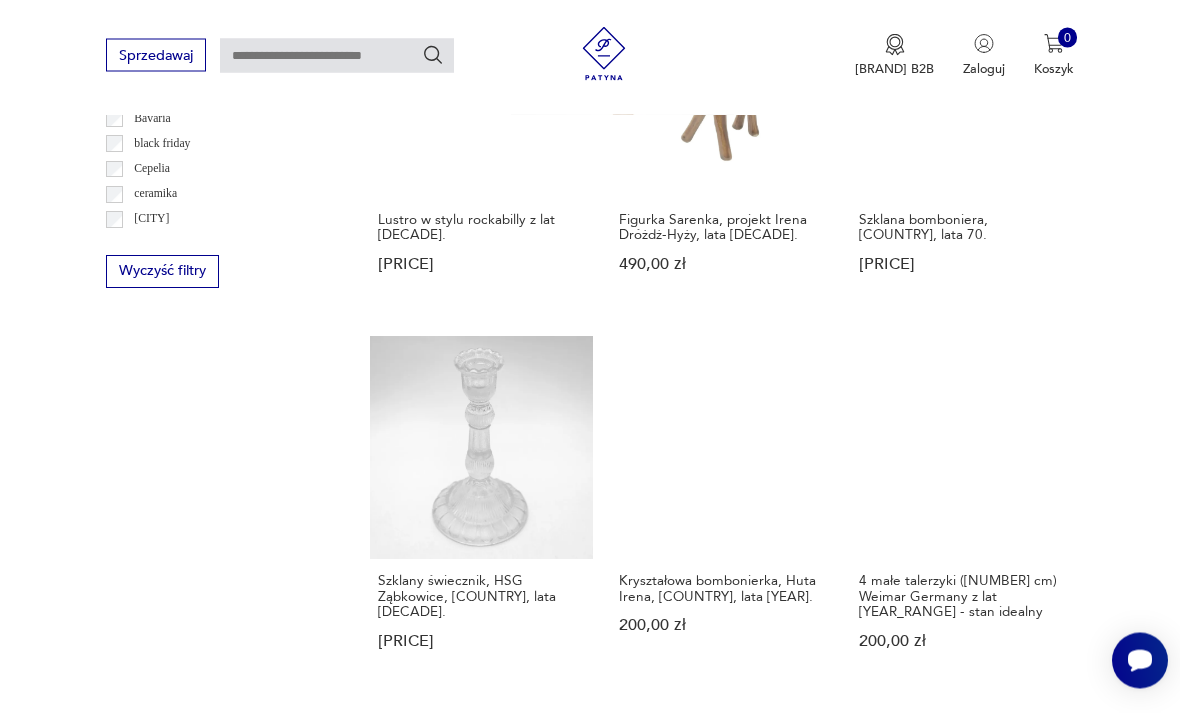 scroll, scrollTop: 1750, scrollLeft: 0, axis: vertical 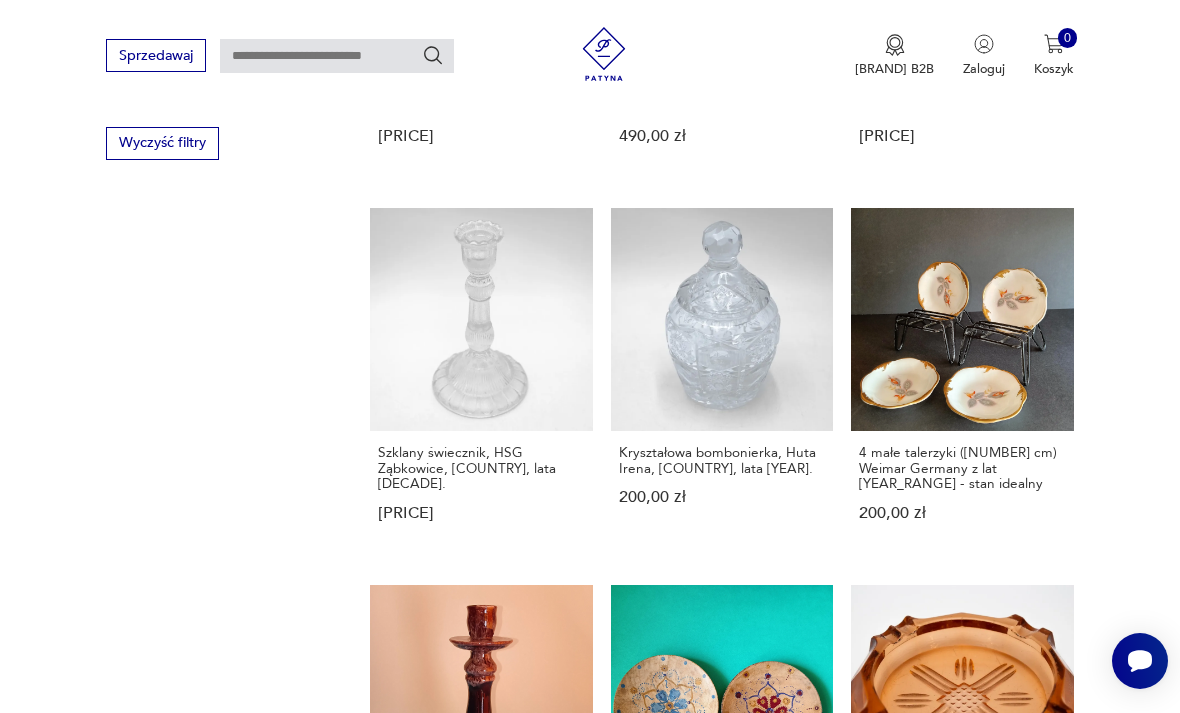 click at bounding box center (1016, 1388) 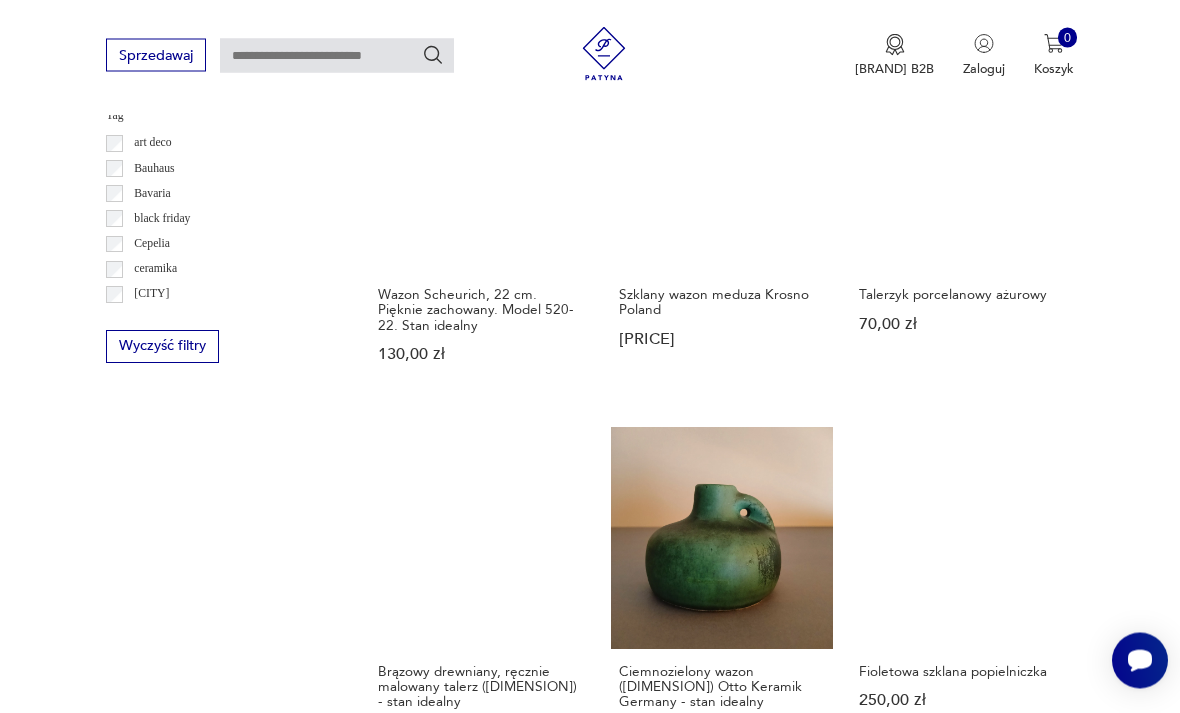 scroll, scrollTop: 1742, scrollLeft: 0, axis: vertical 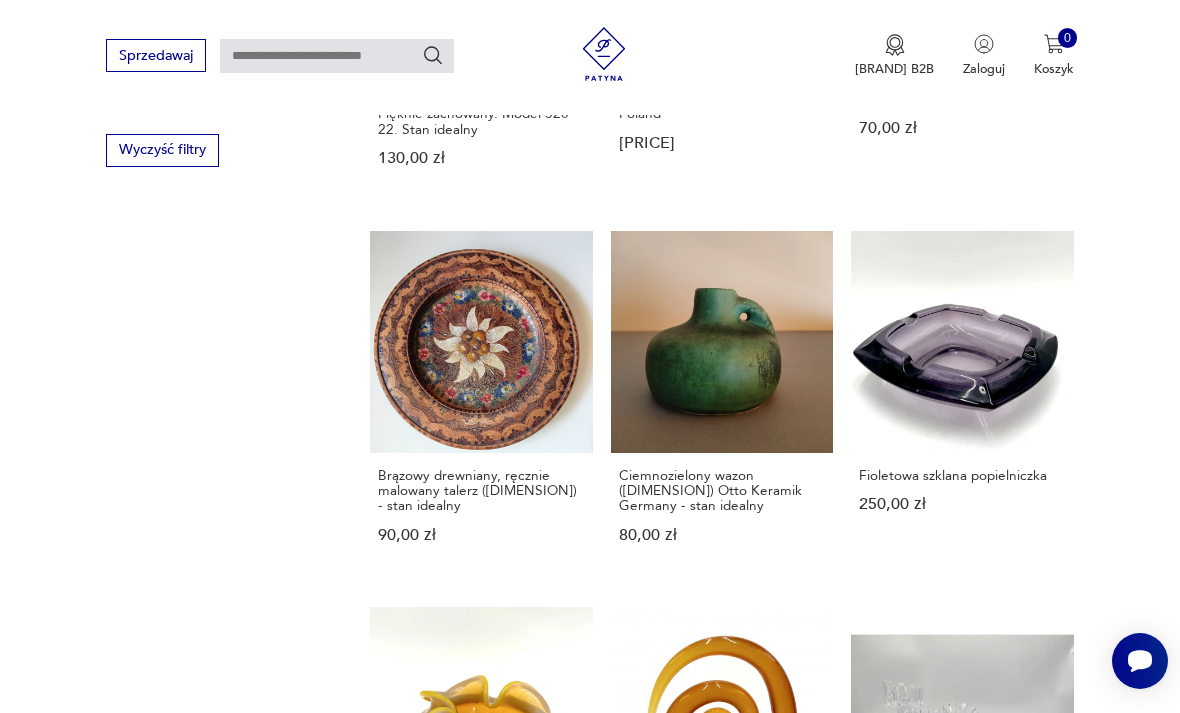 click at bounding box center (1016, 1395) 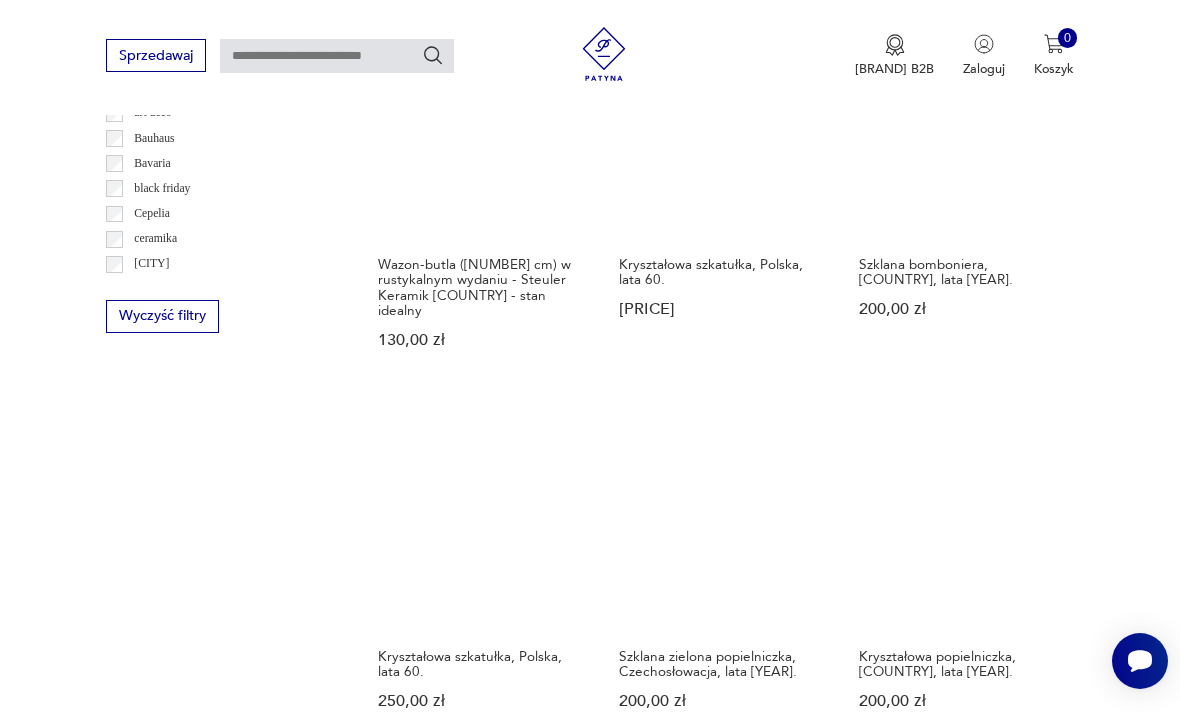 scroll, scrollTop: 1639, scrollLeft: 0, axis: vertical 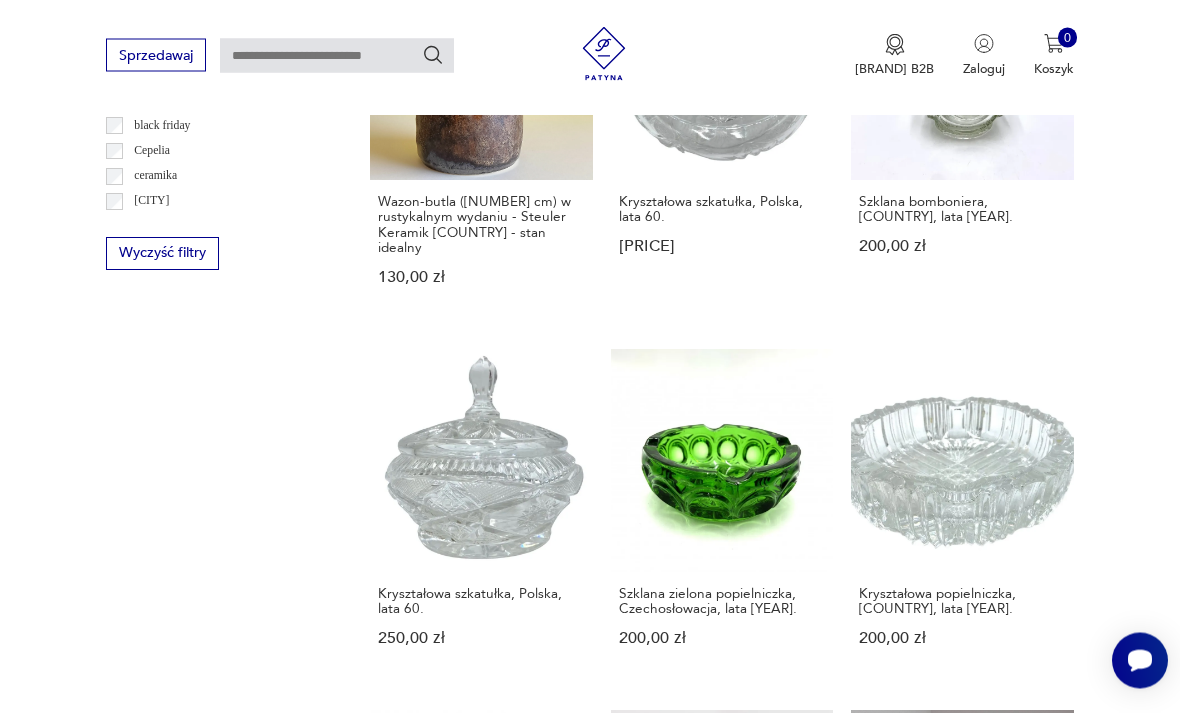 click at bounding box center [1016, 1484] 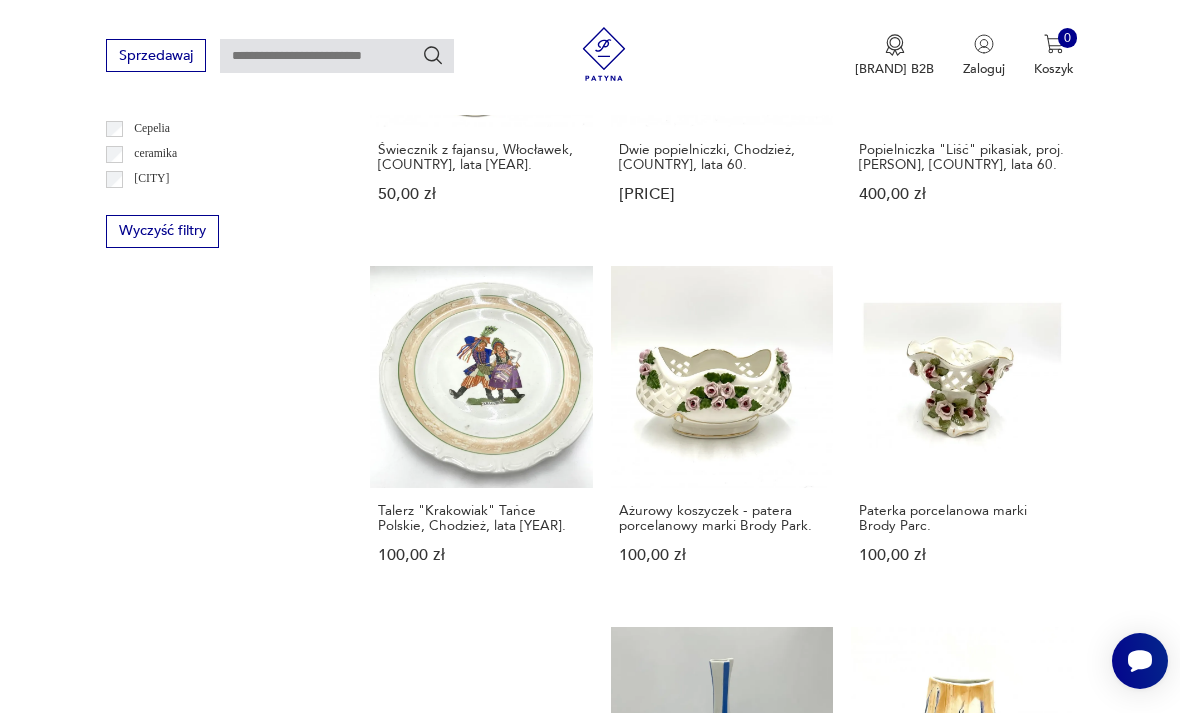 scroll, scrollTop: 1692, scrollLeft: 0, axis: vertical 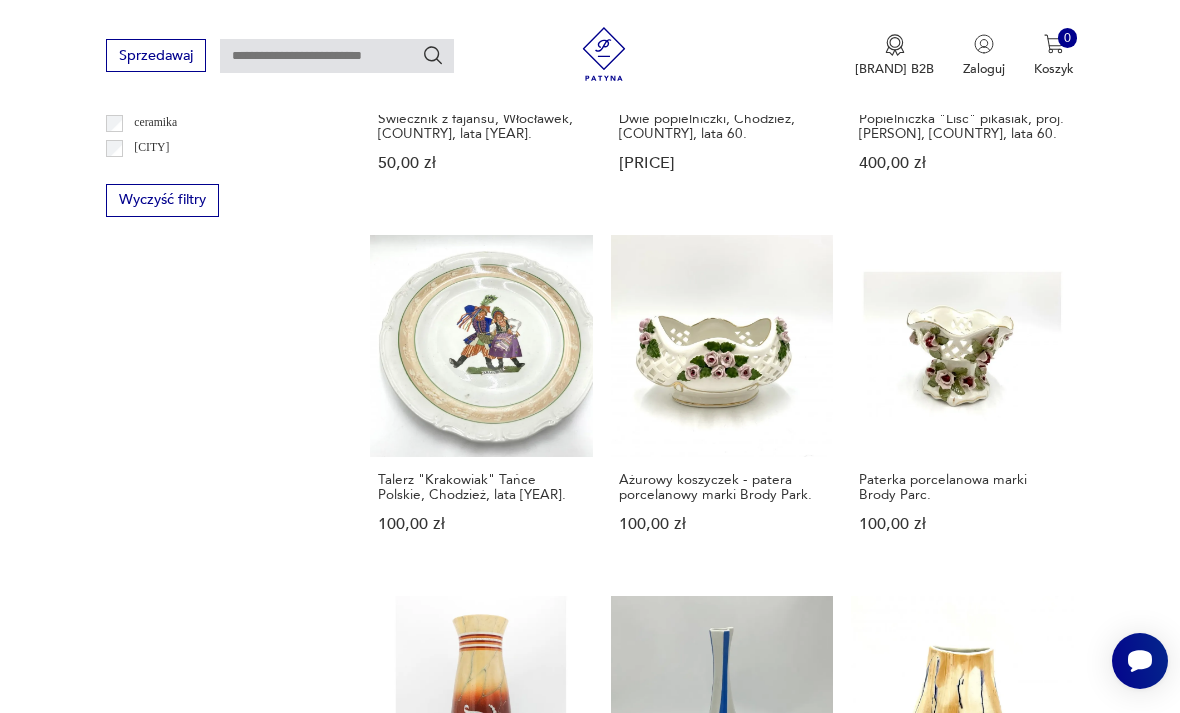 click at bounding box center [1016, 1369] 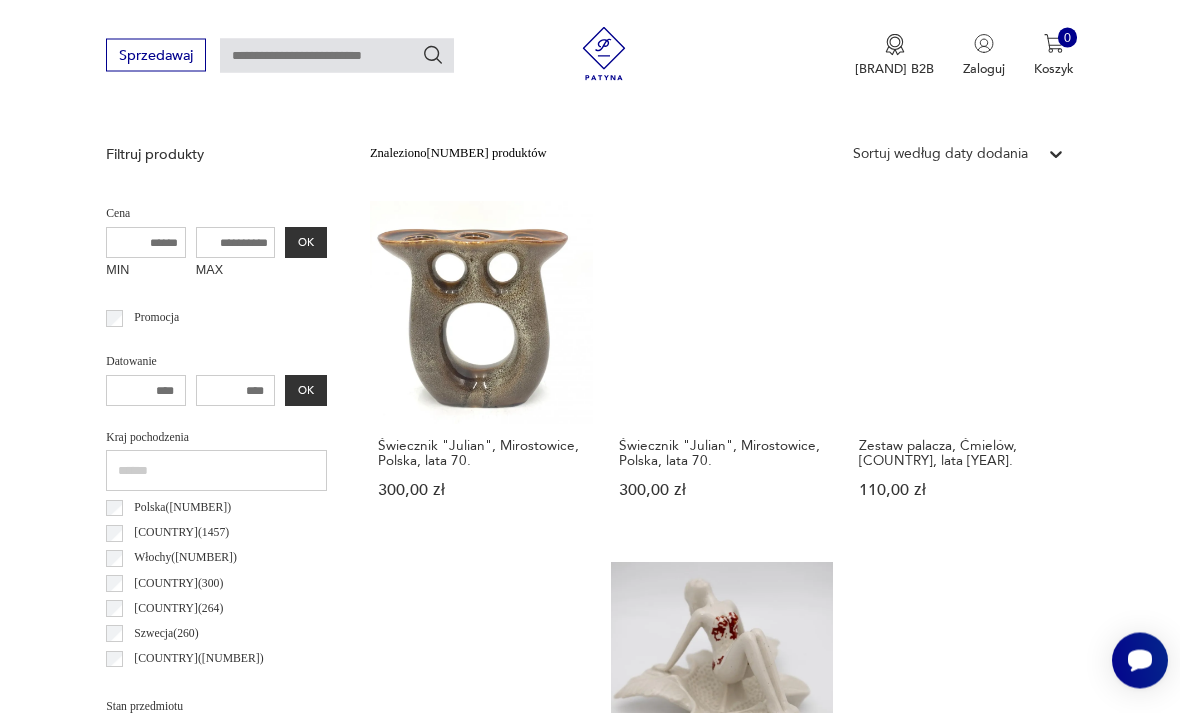 scroll, scrollTop: 462, scrollLeft: 0, axis: vertical 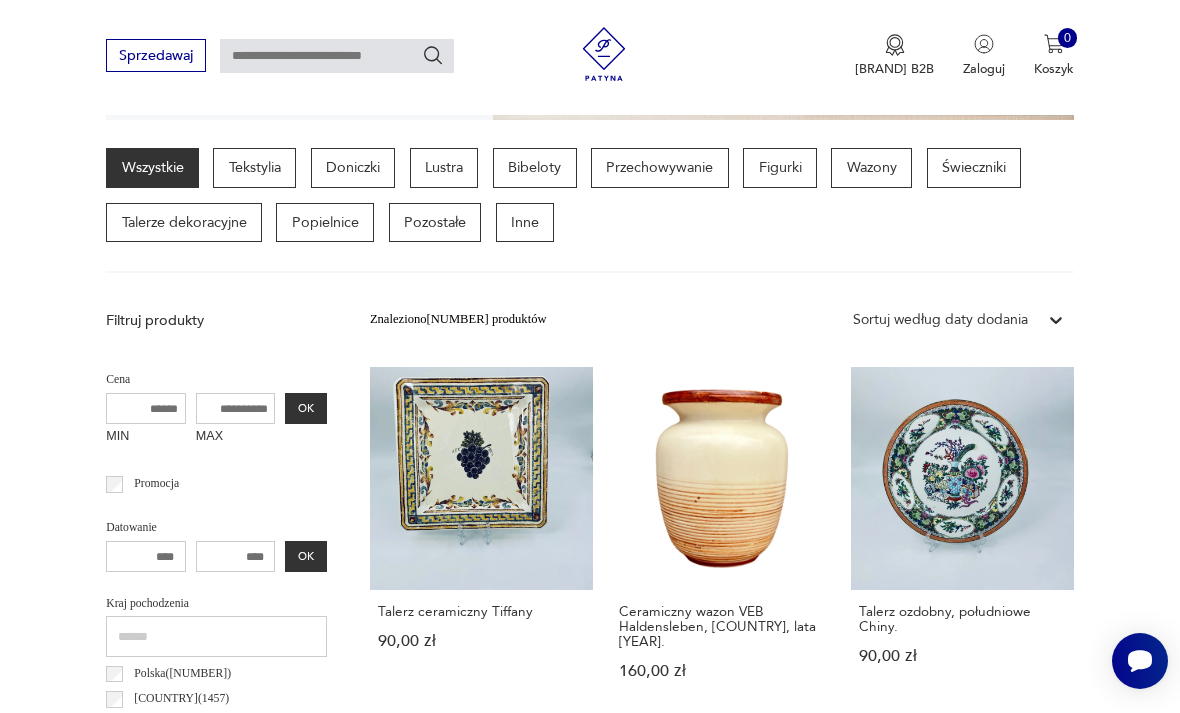 click on "Bibeloty" at bounding box center [535, 168] 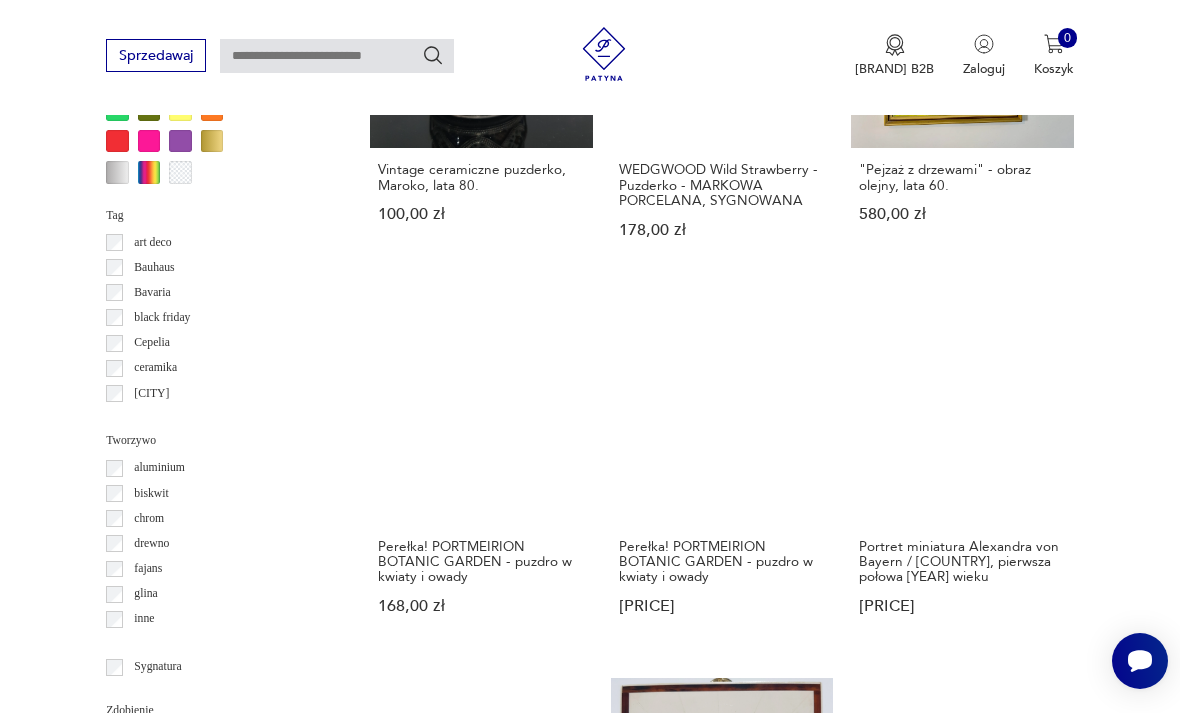scroll, scrollTop: 1637, scrollLeft: 0, axis: vertical 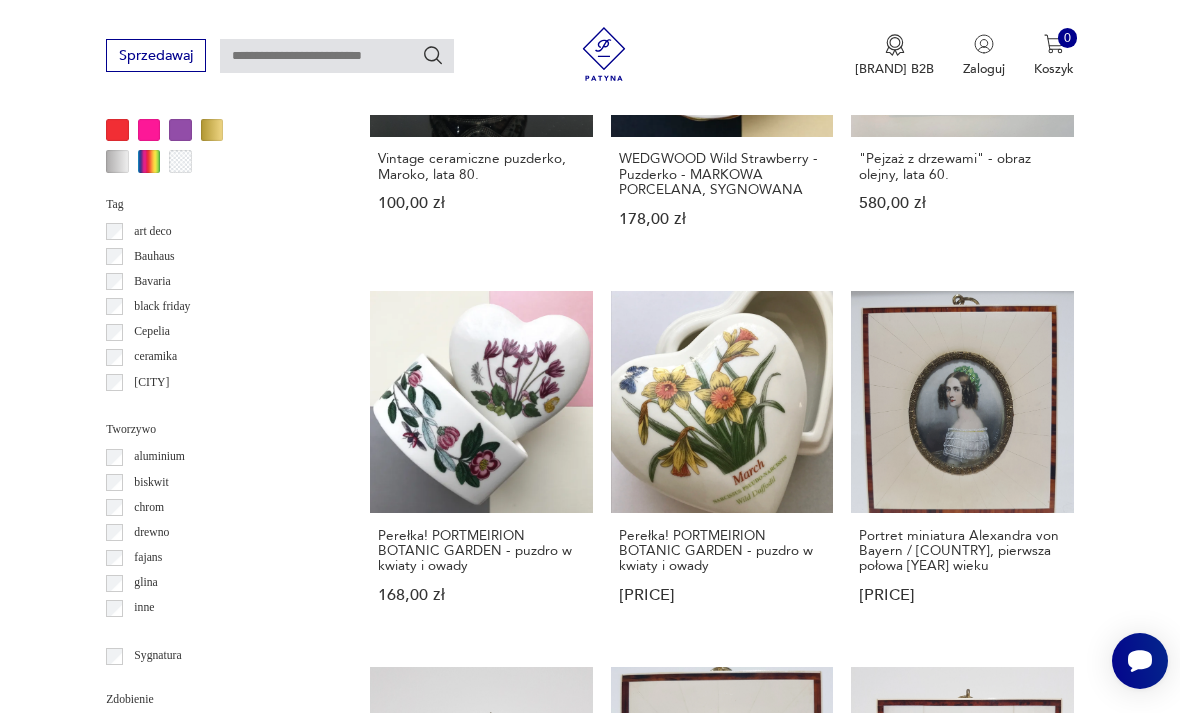 click at bounding box center (1016, 1471) 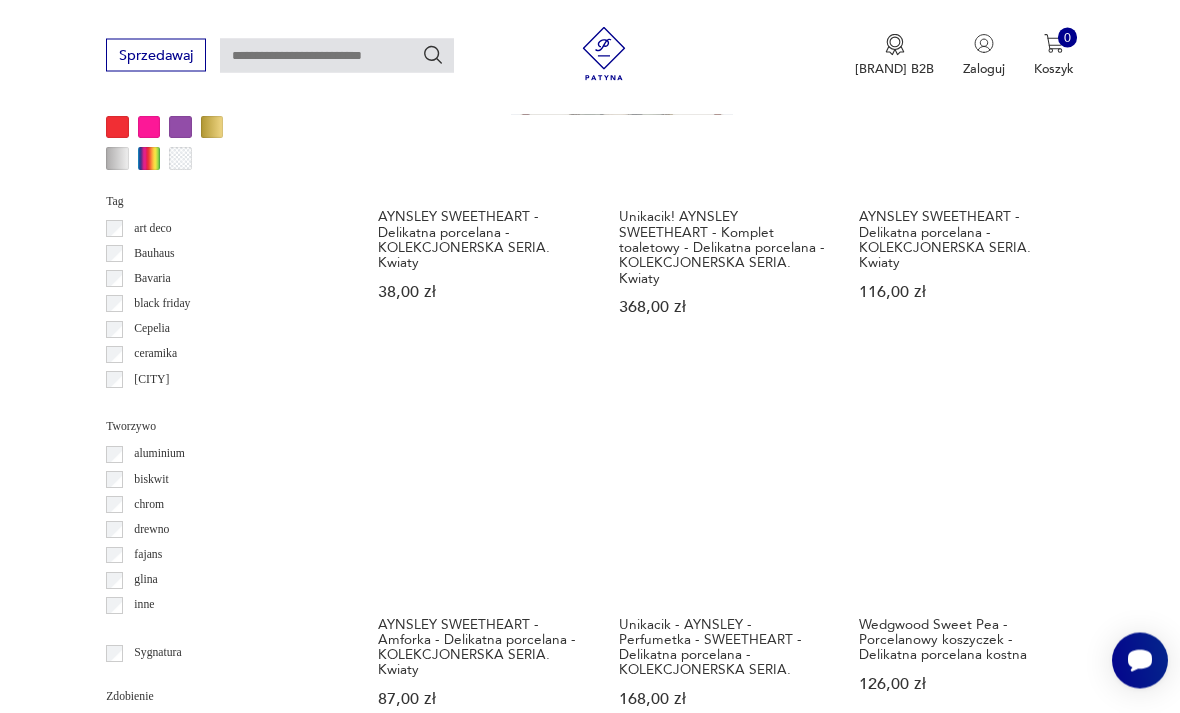 scroll, scrollTop: 1733, scrollLeft: 0, axis: vertical 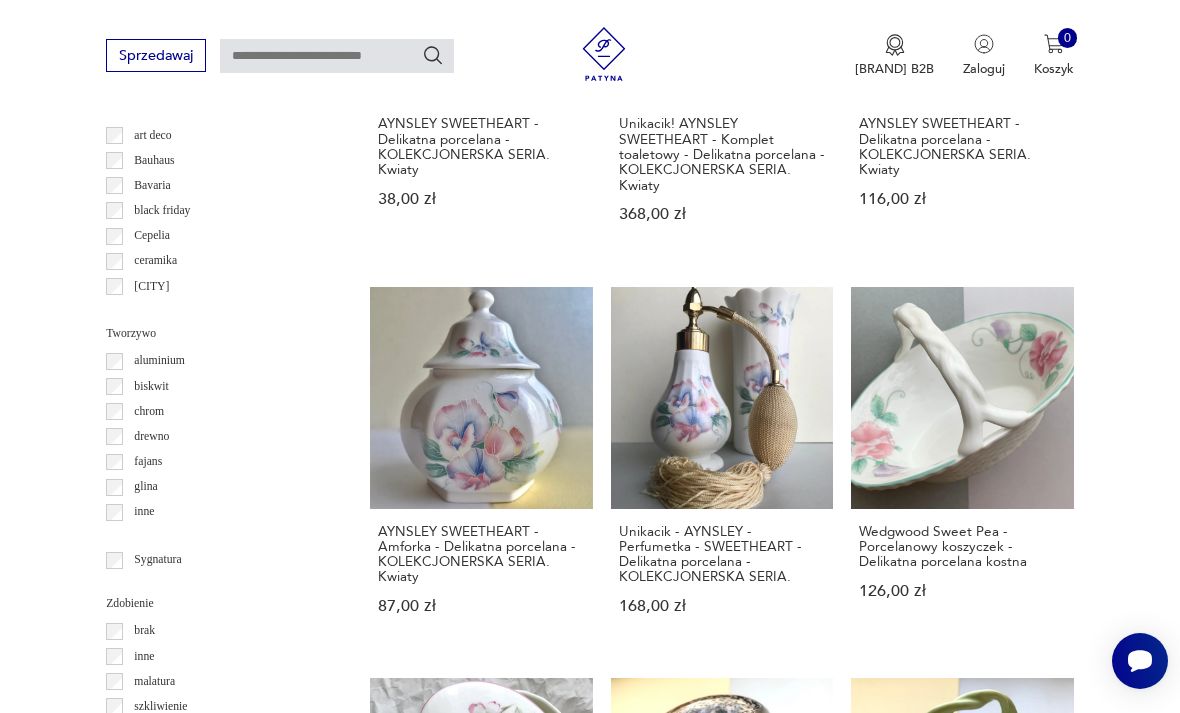 click at bounding box center [1016, 1466] 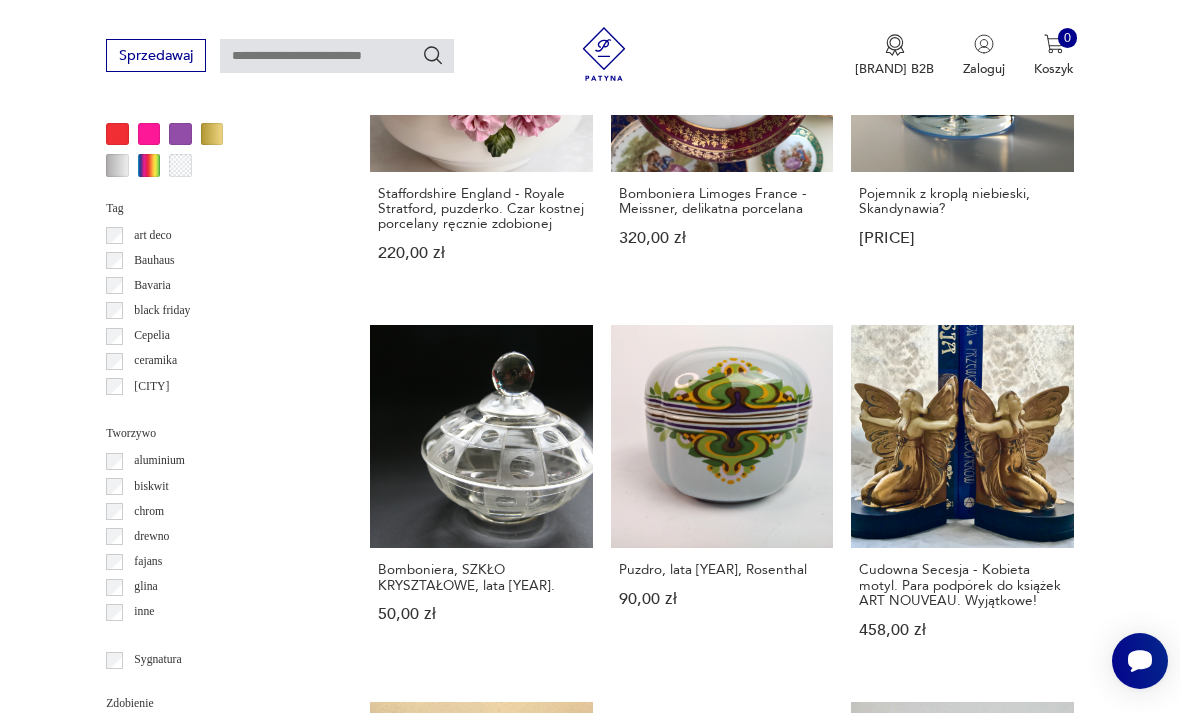 scroll, scrollTop: 1652, scrollLeft: 0, axis: vertical 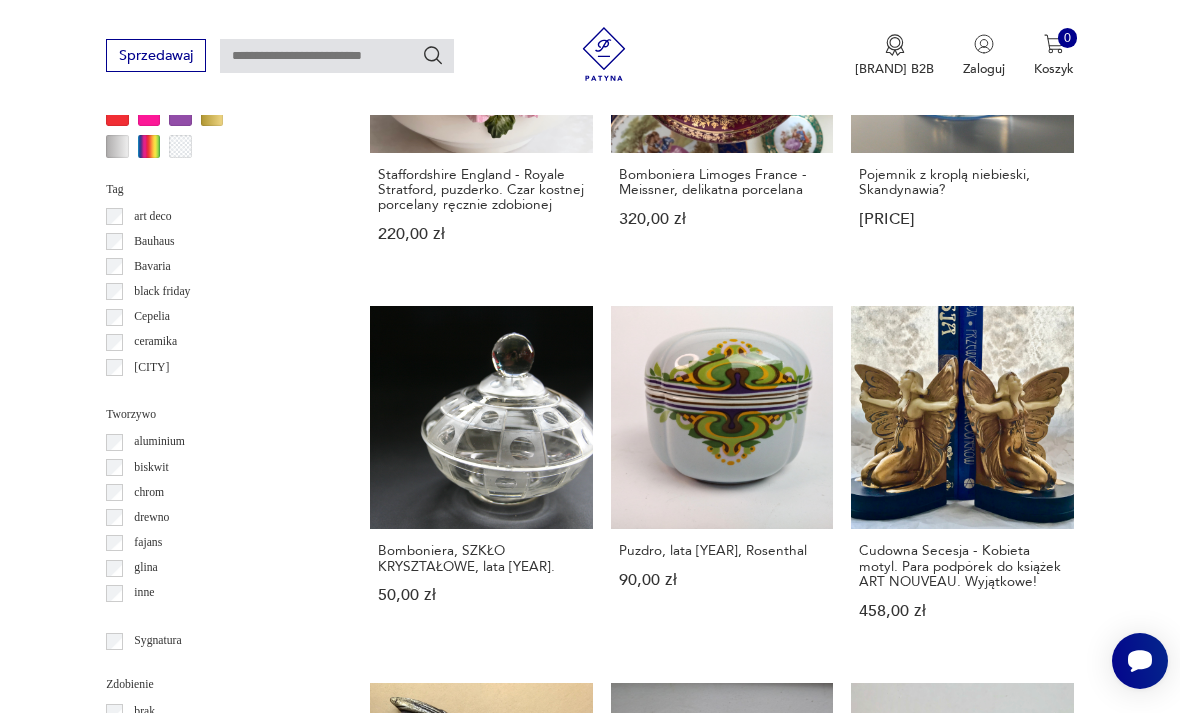 click at bounding box center (1016, 1471) 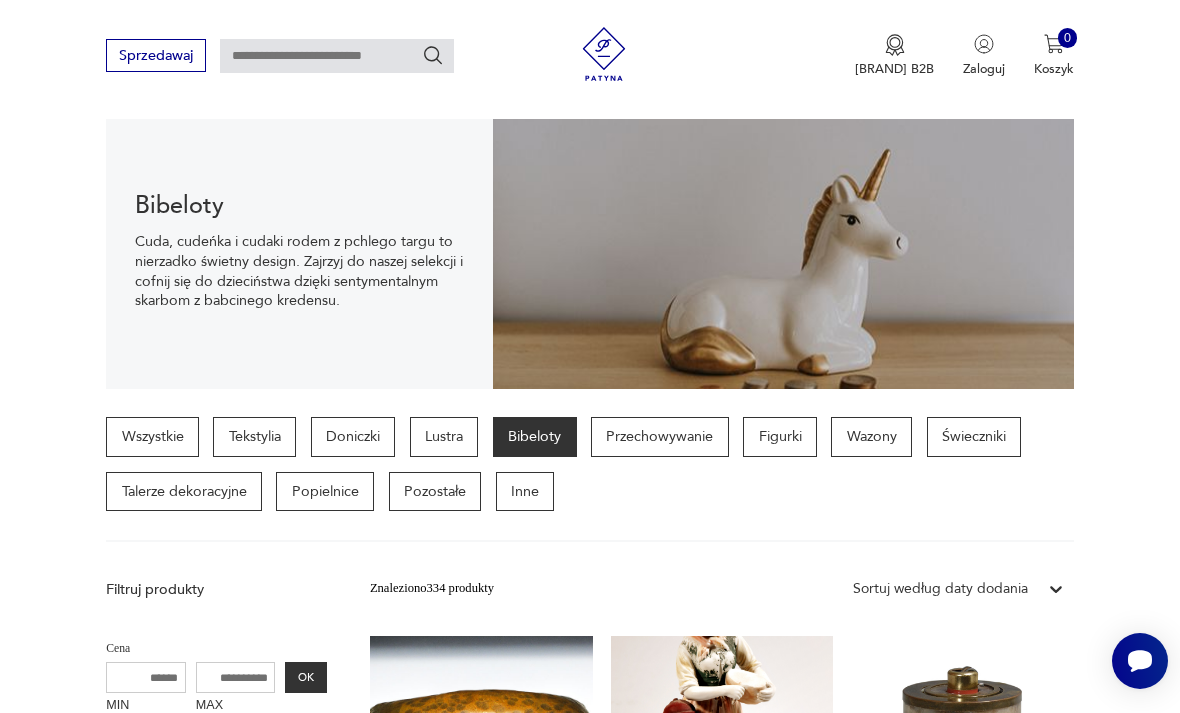 scroll, scrollTop: 192, scrollLeft: 0, axis: vertical 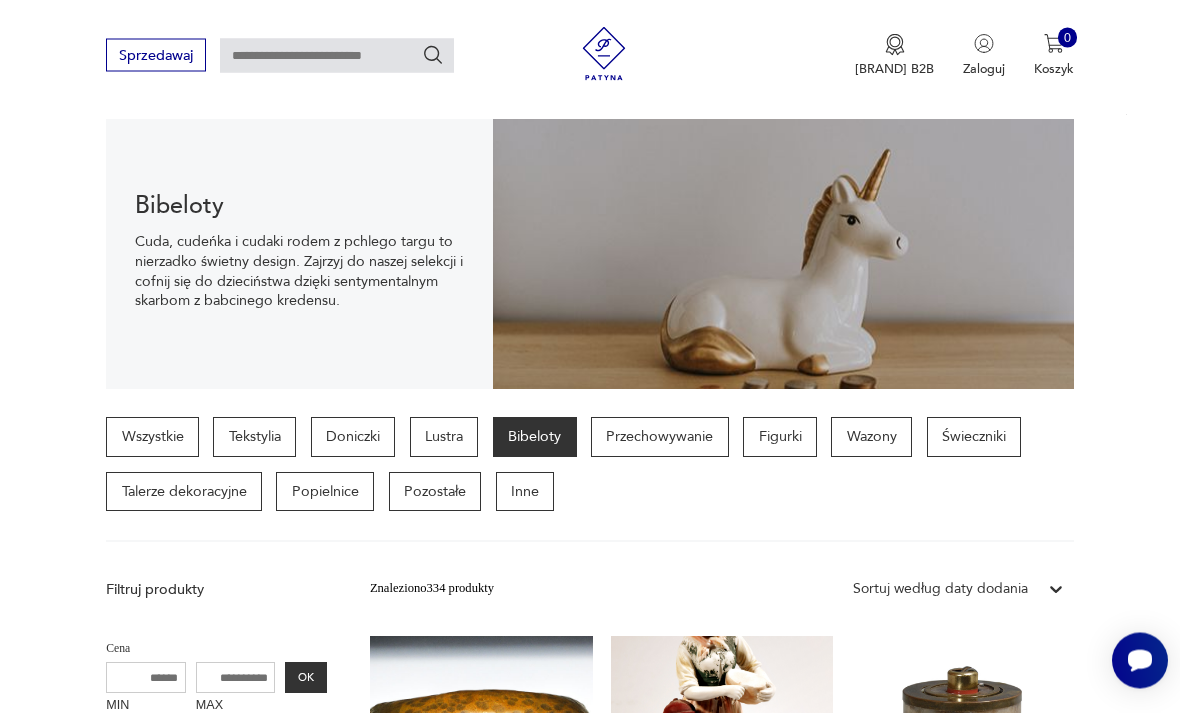 click on "Figurki" at bounding box center [780, 438] 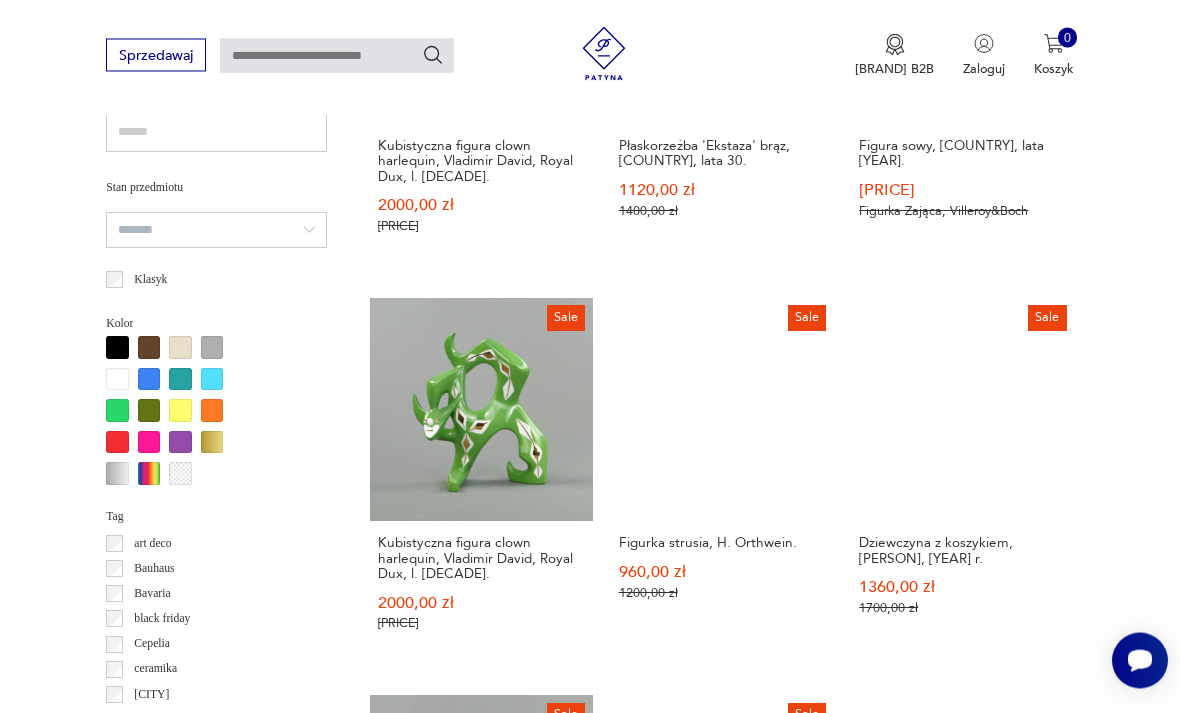 scroll, scrollTop: 1325, scrollLeft: 0, axis: vertical 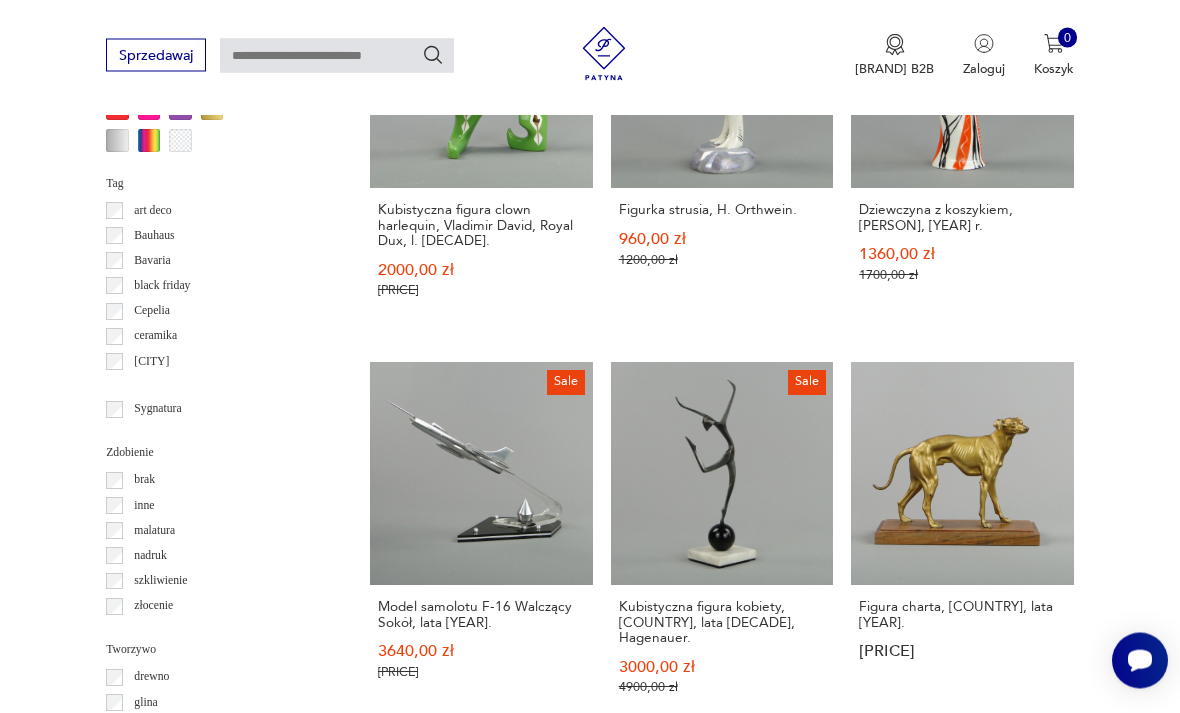 click at bounding box center [1016, 1564] 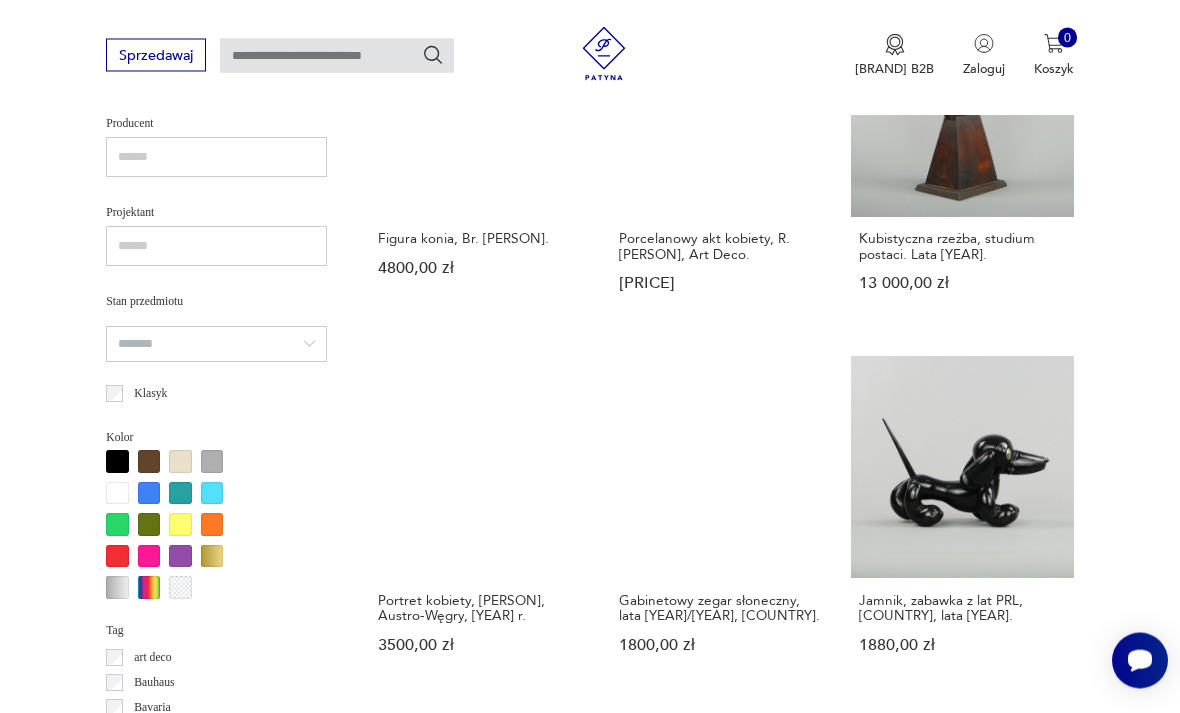scroll, scrollTop: 1211, scrollLeft: 0, axis: vertical 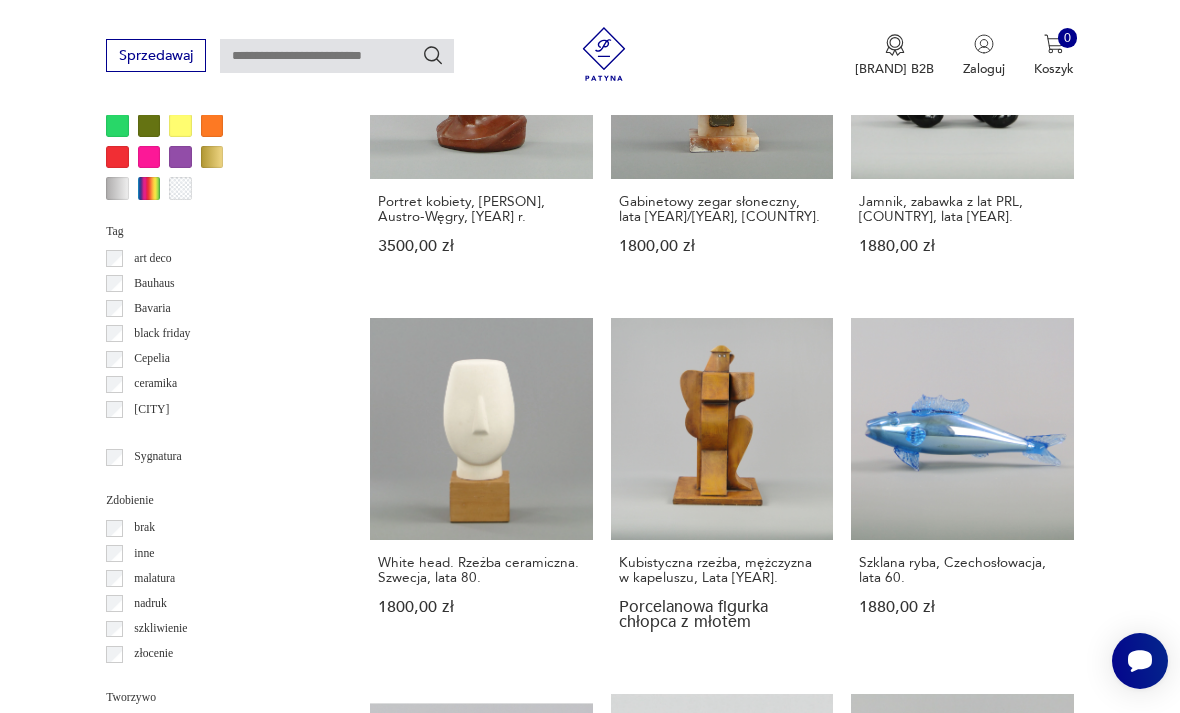 click at bounding box center (1016, 1467) 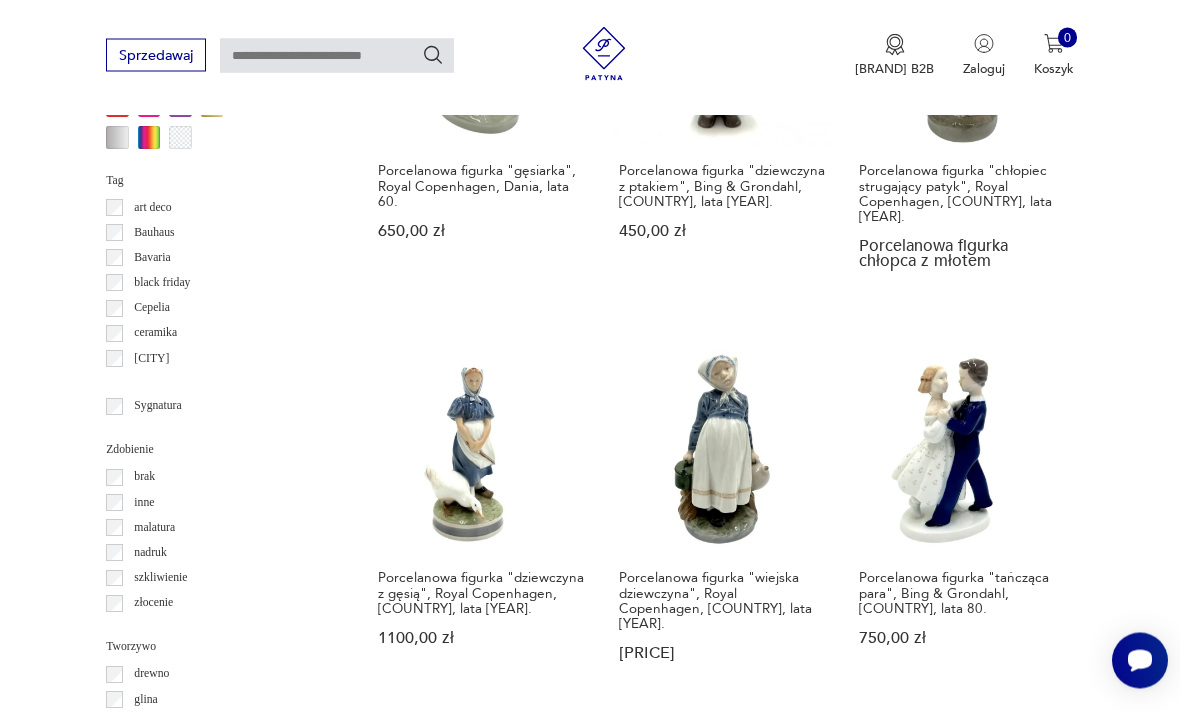 scroll, scrollTop: 1661, scrollLeft: 0, axis: vertical 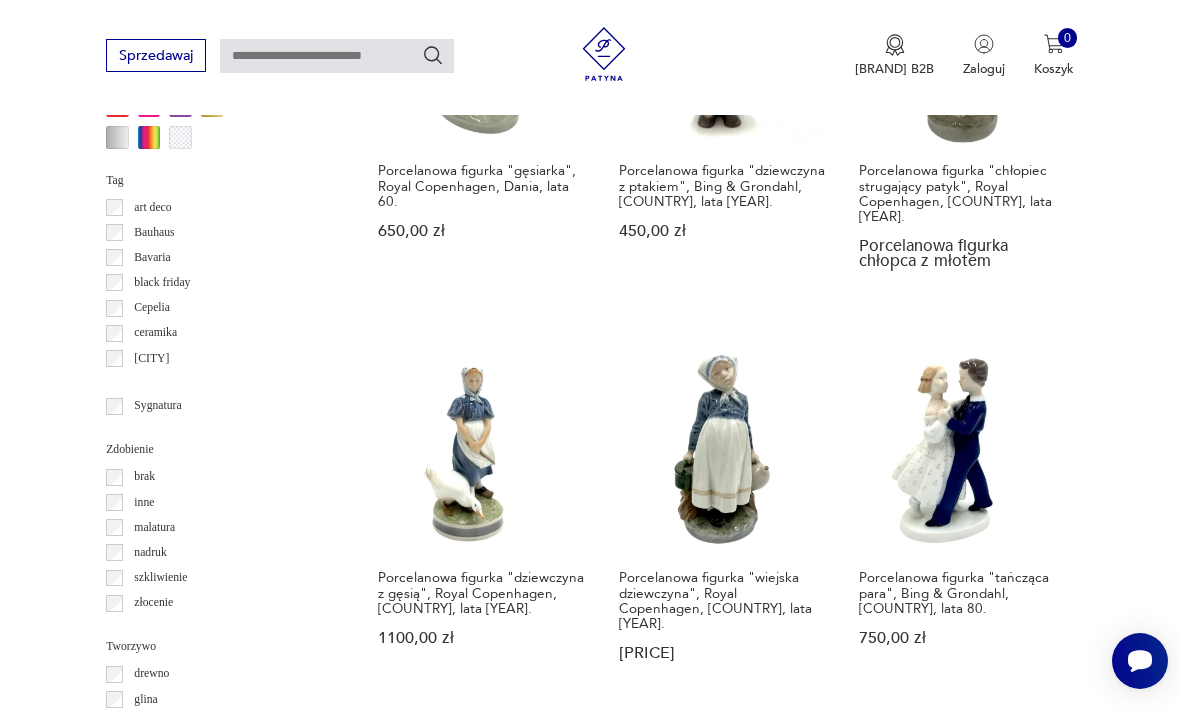 click at bounding box center [1016, 1559] 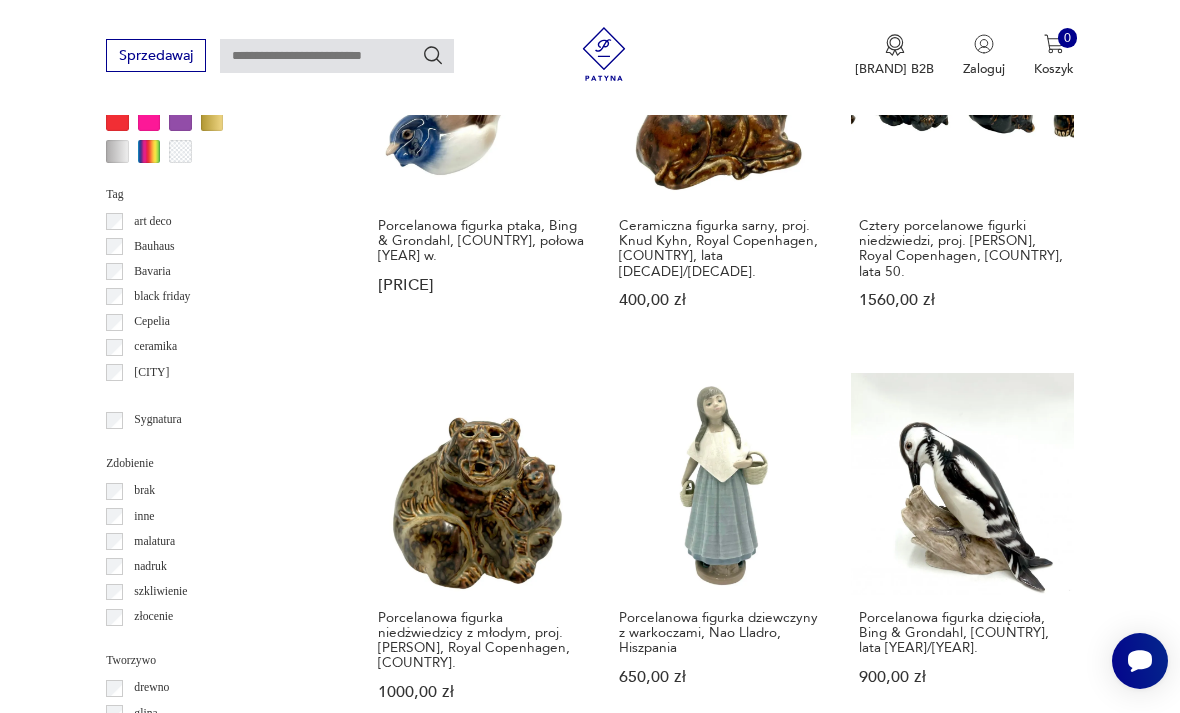 scroll, scrollTop: 1646, scrollLeft: 0, axis: vertical 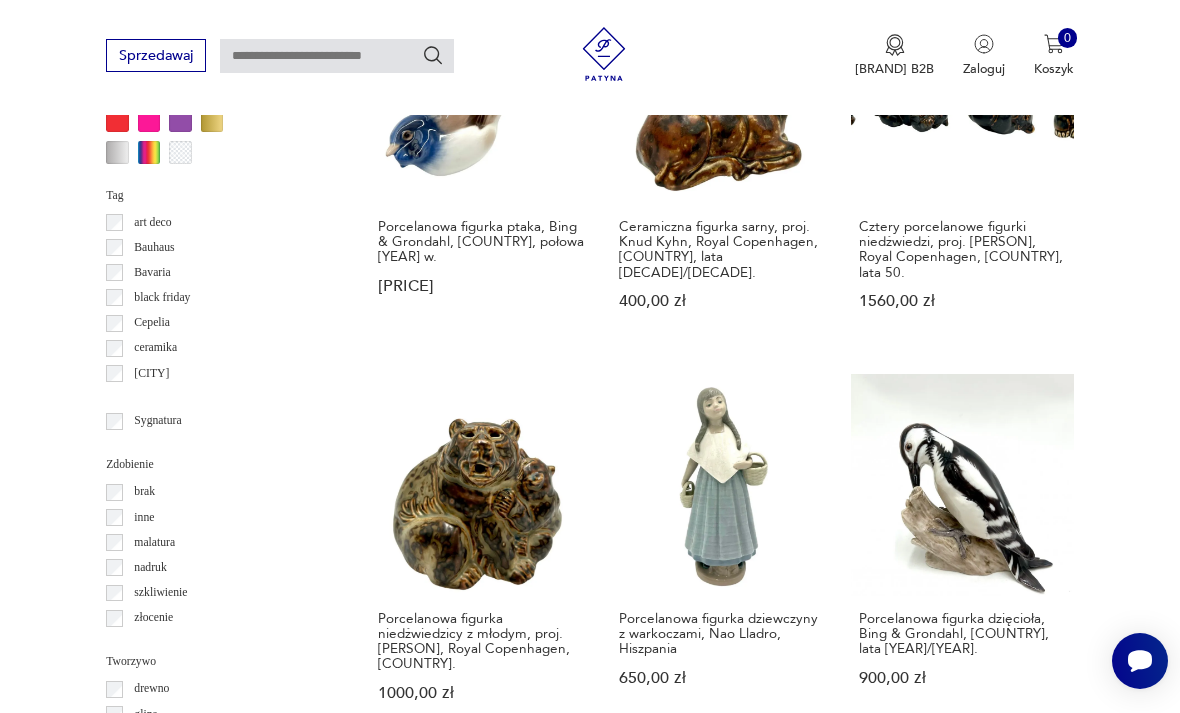 click at bounding box center (1016, 1569) 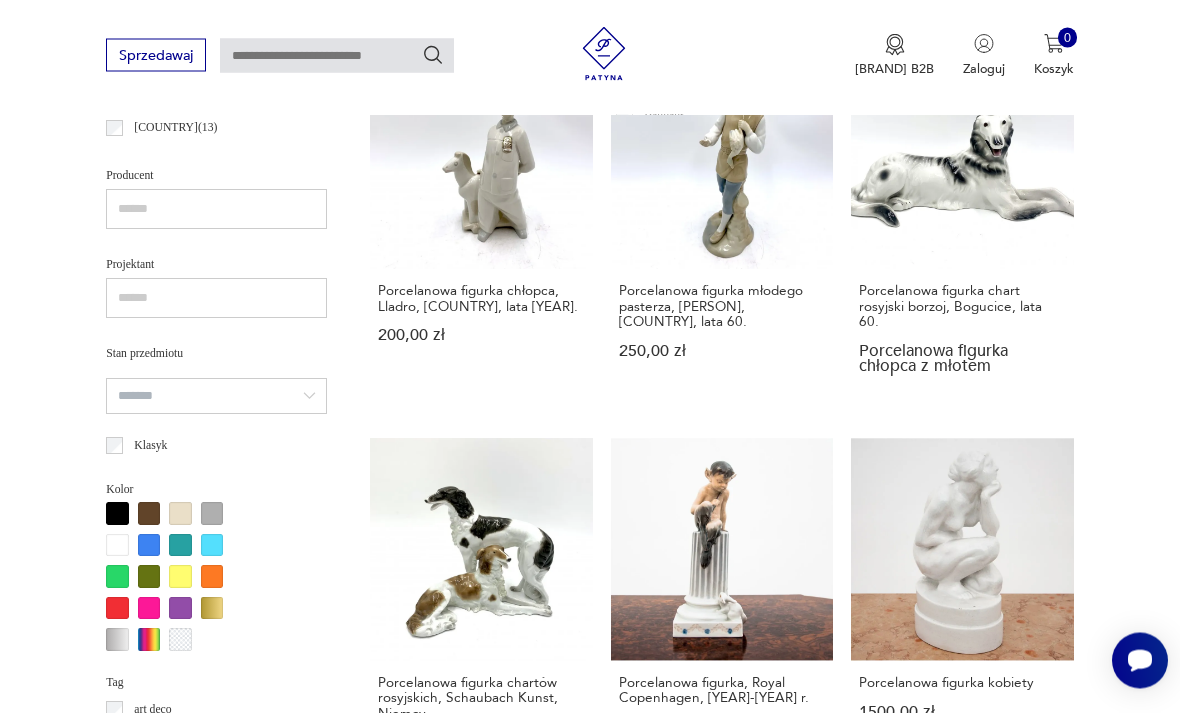scroll, scrollTop: 1248, scrollLeft: 0, axis: vertical 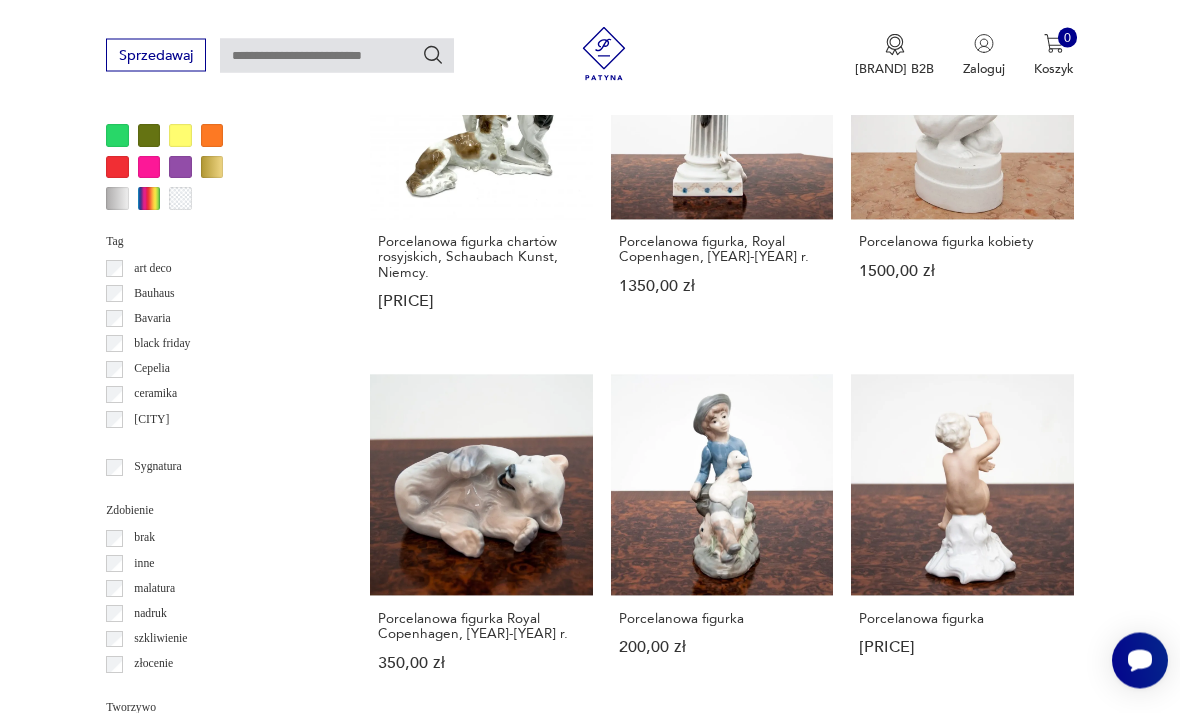 click at bounding box center [1016, 1524] 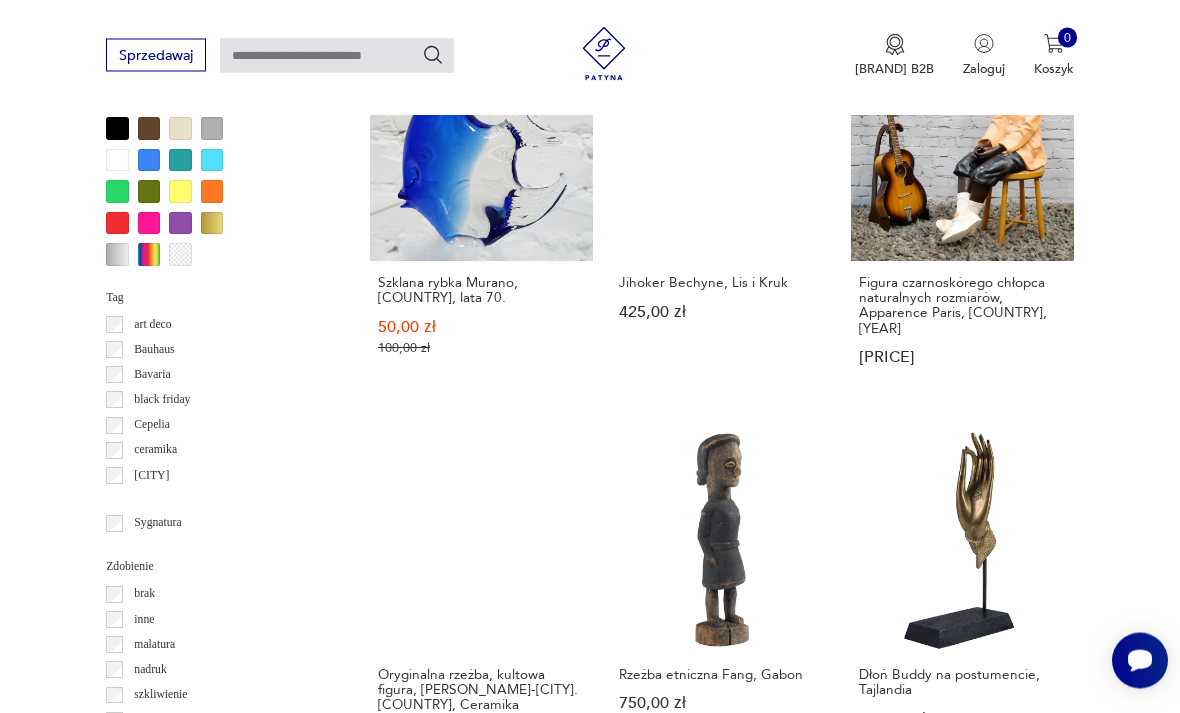 scroll, scrollTop: 1546, scrollLeft: 0, axis: vertical 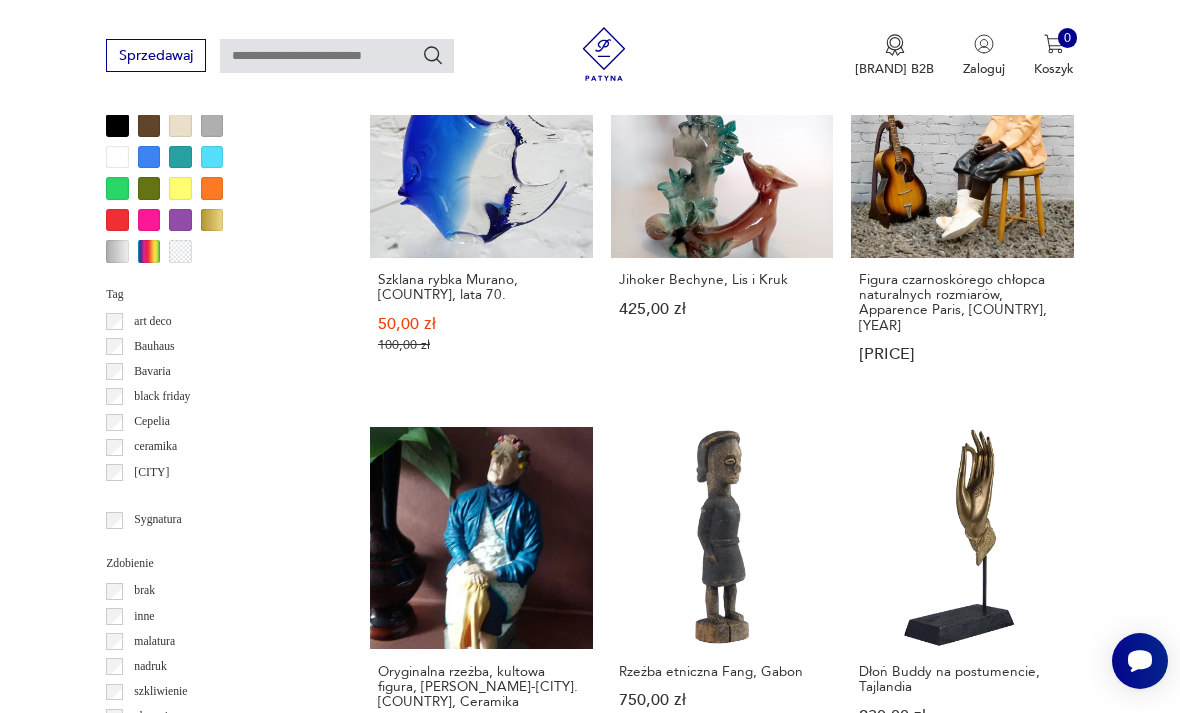 click at bounding box center (1016, 1607) 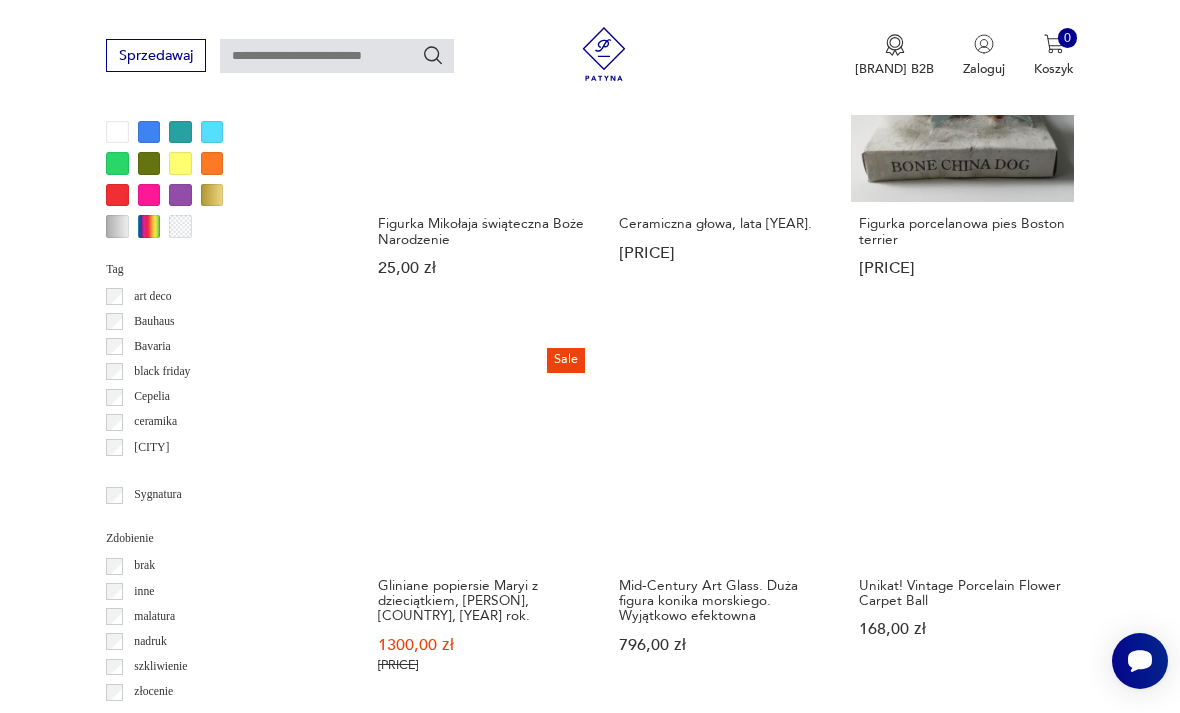 scroll, scrollTop: 1626, scrollLeft: 0, axis: vertical 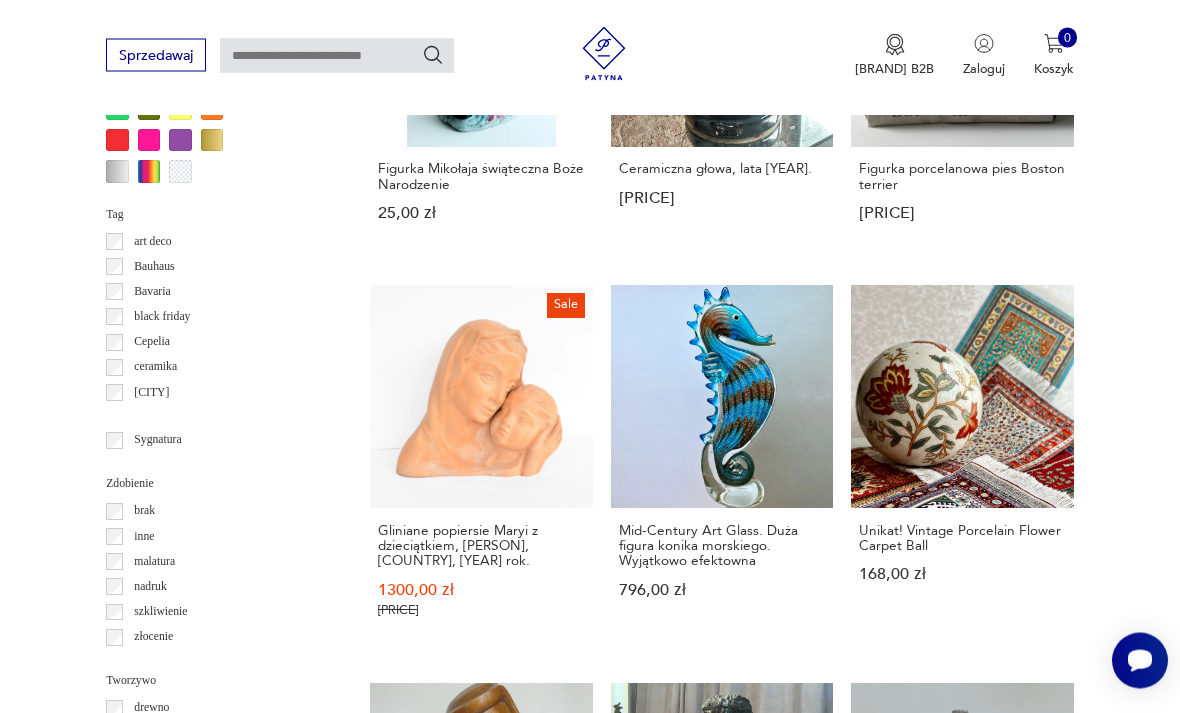 click at bounding box center (1016, 1493) 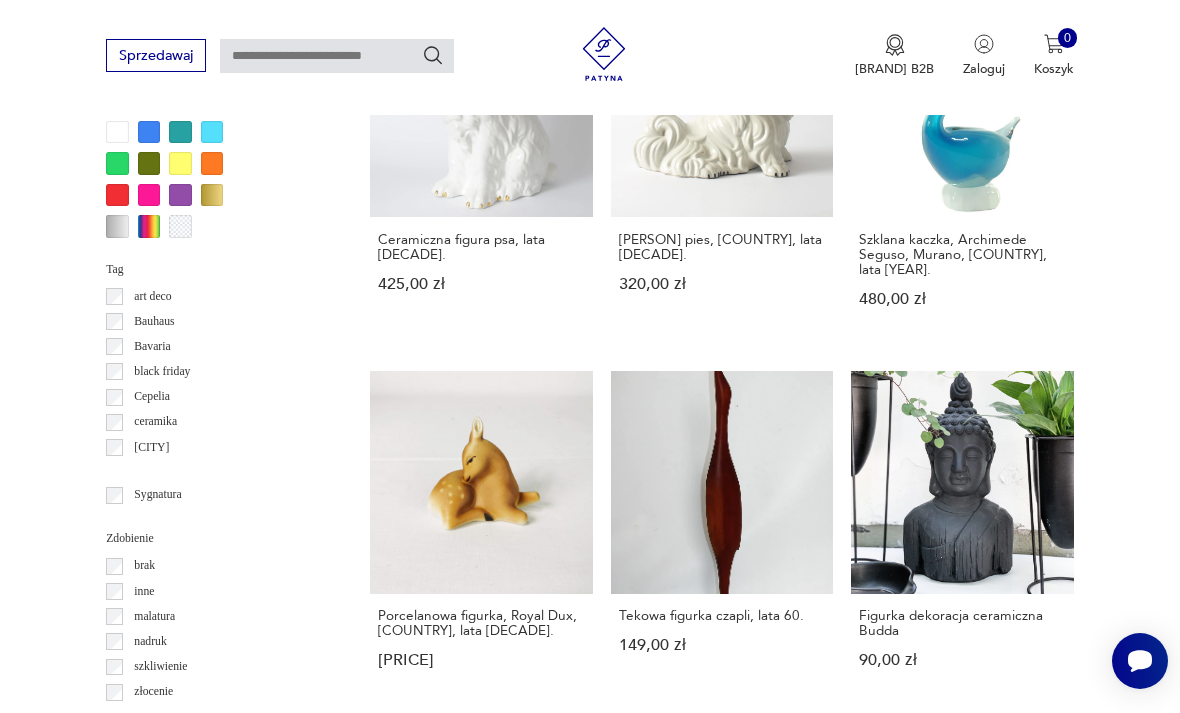 scroll, scrollTop: 1573, scrollLeft: 0, axis: vertical 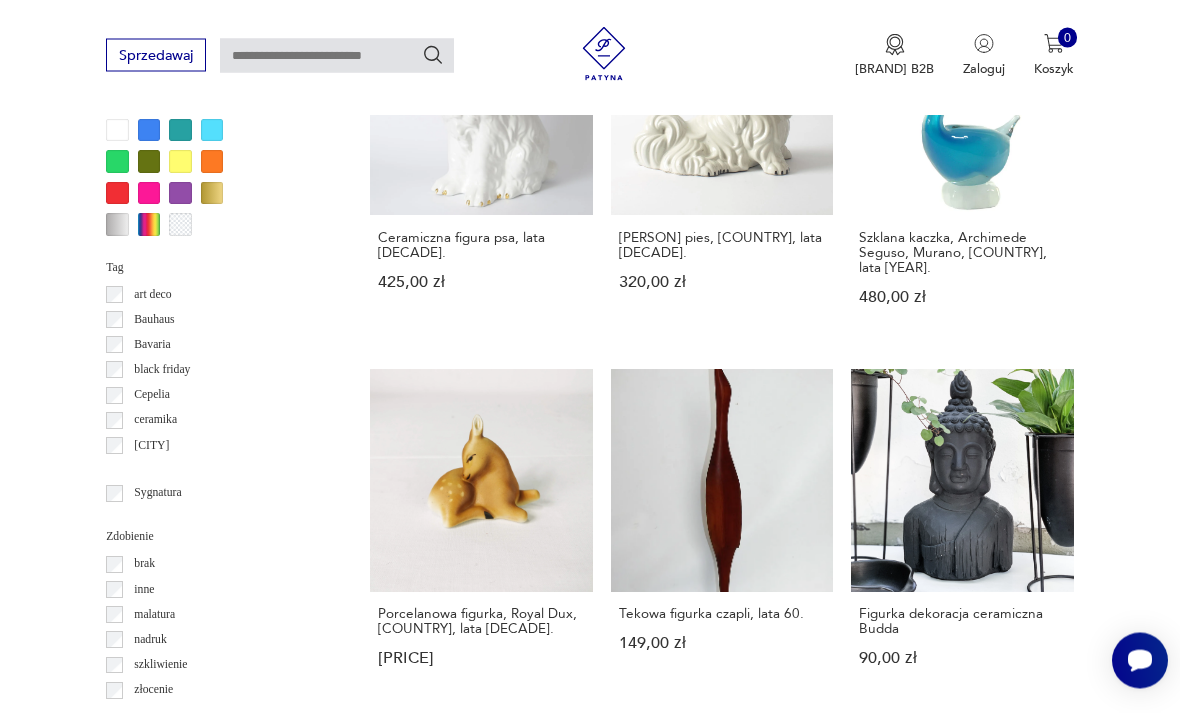 click at bounding box center [1016, 1504] 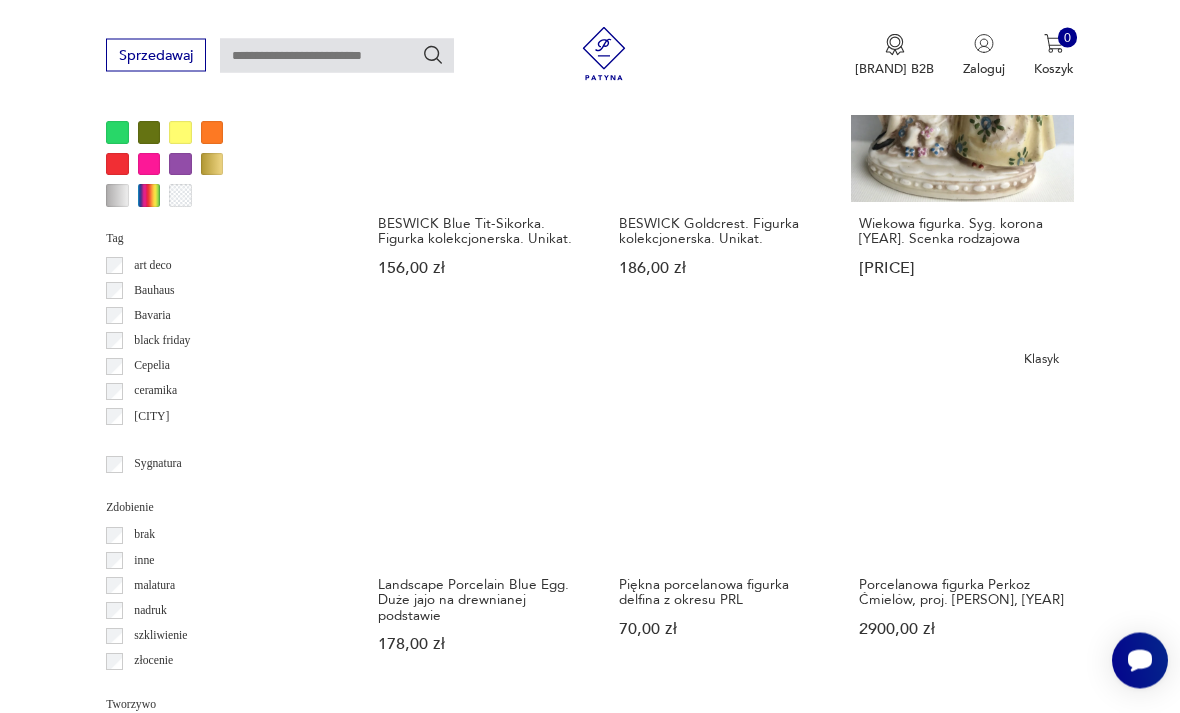 scroll, scrollTop: 1603, scrollLeft: 0, axis: vertical 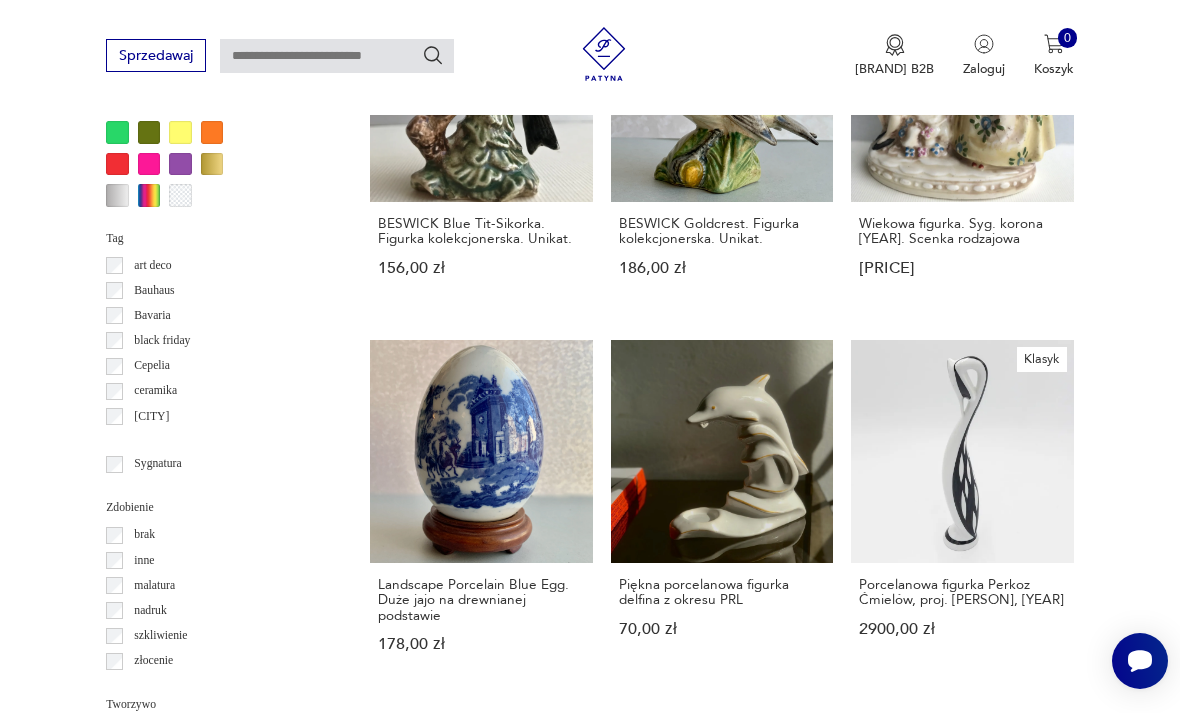 click at bounding box center (1016, 1505) 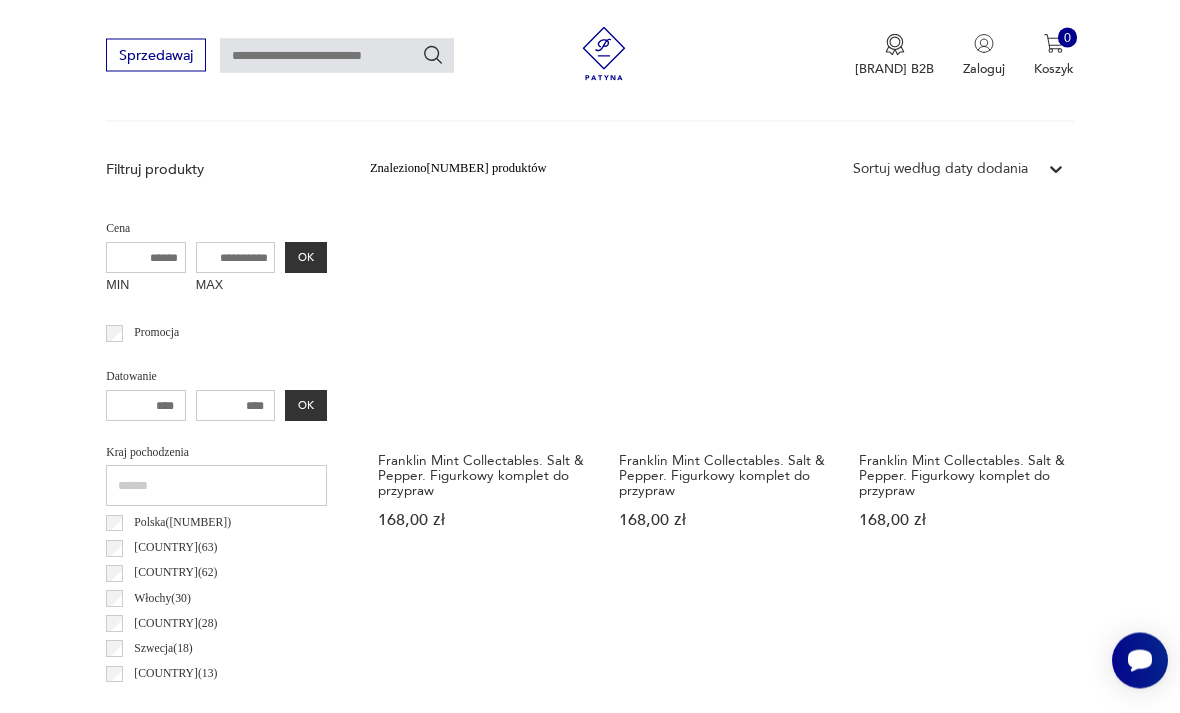 scroll, scrollTop: 462, scrollLeft: 0, axis: vertical 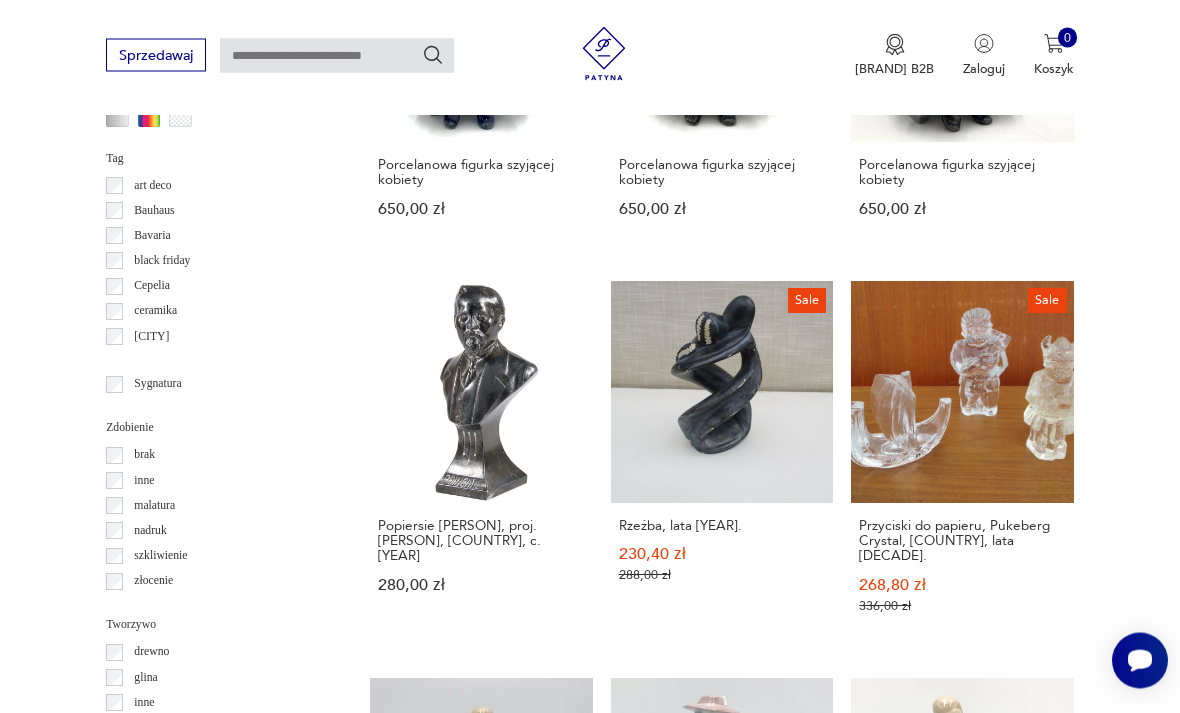 click at bounding box center [1016, 1452] 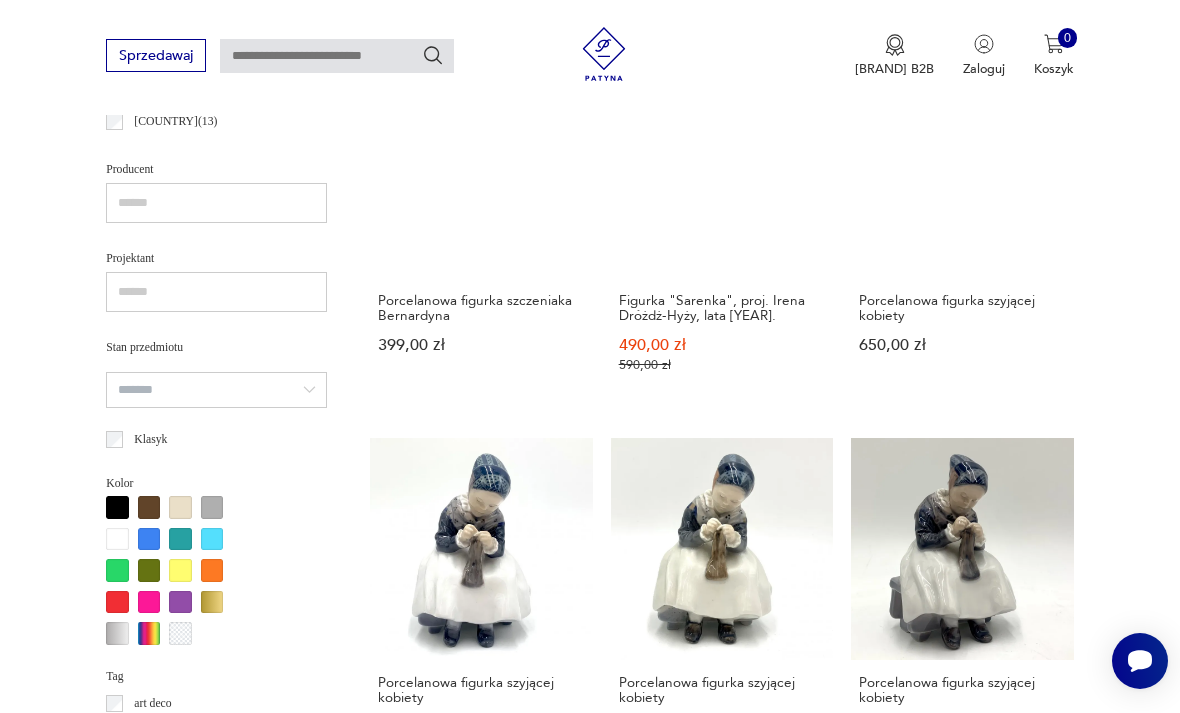 scroll, scrollTop: 462, scrollLeft: 0, axis: vertical 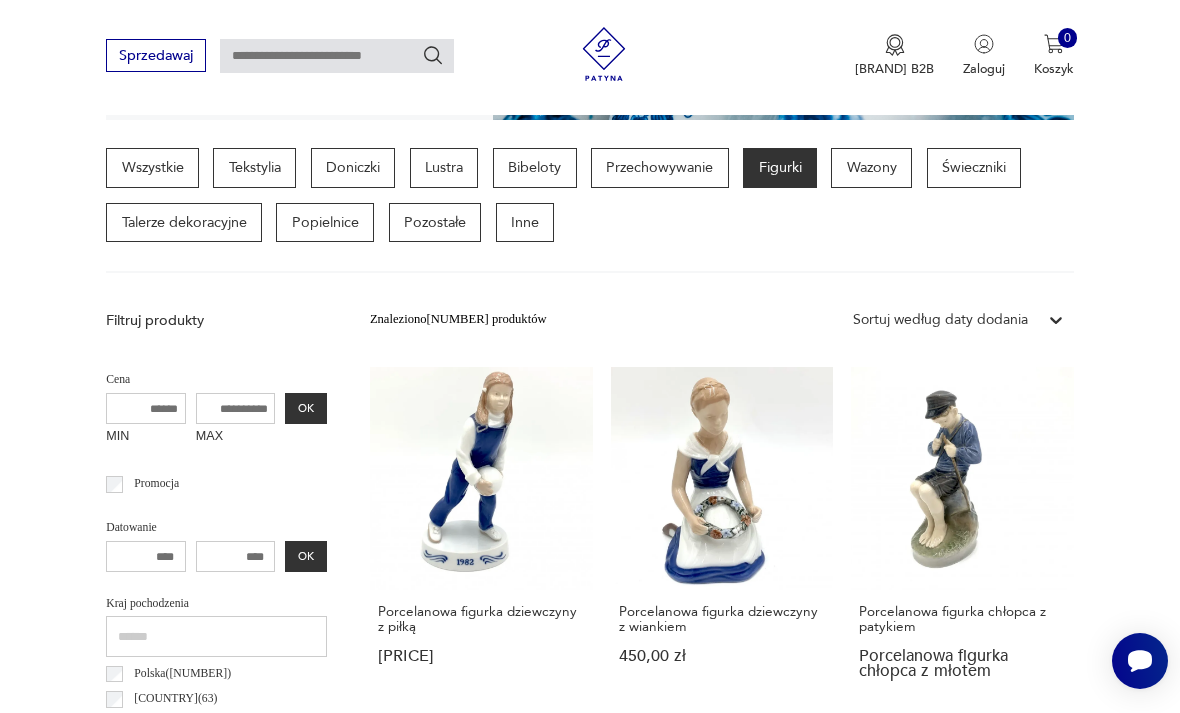click on "Filtruj produkty Cena MIN MAX OK Promocja Datowanie OK Kraj pochodzenia Polska ( [NUMBER] ) Dania ( [NUMBER] ) Niemcy ( [NUMBER] ) Włochy ( [NUMBER] ) Czechosłowacja ( [NUMBER] ) Szwecja ( [NUMBER] ) Francja ( [NUMBER] ) Belgia ( [NUMBER] ) Producent Projektant Stan przedmiotu Klasyk Kolor Tag art deco Bauhaus Bavaria black friday Cepelia ceramika Chodzież Ćmielów Sygnatura Zdobienie brak inne malatura nadruk szkliwienie złocenie Tworzywo drewno glina inne kamionka metal porcelana porcelit steatyt szkło tworzywo sztuczne Co prezentuje inne postać scena rodzajowa zwierzę Wyczyść filtry Znaleziono [NUMBER] produkty Filtruj Sortuj według daty dodania Sortuj według daty dodania Porcelanowa figurka dziewczyny z piłką Porcelanowa figurka dziewczyny z wiankiem Porcelanowa figurka chłopca z patykiem Porcelanowa figurka chłopca z patykiem Porcelanowa figurka chłopca Szklane owoce, Murano, [COUNTRY] Porcelanowa figurka chłopca z młotem" at bounding box center [590, 1525] 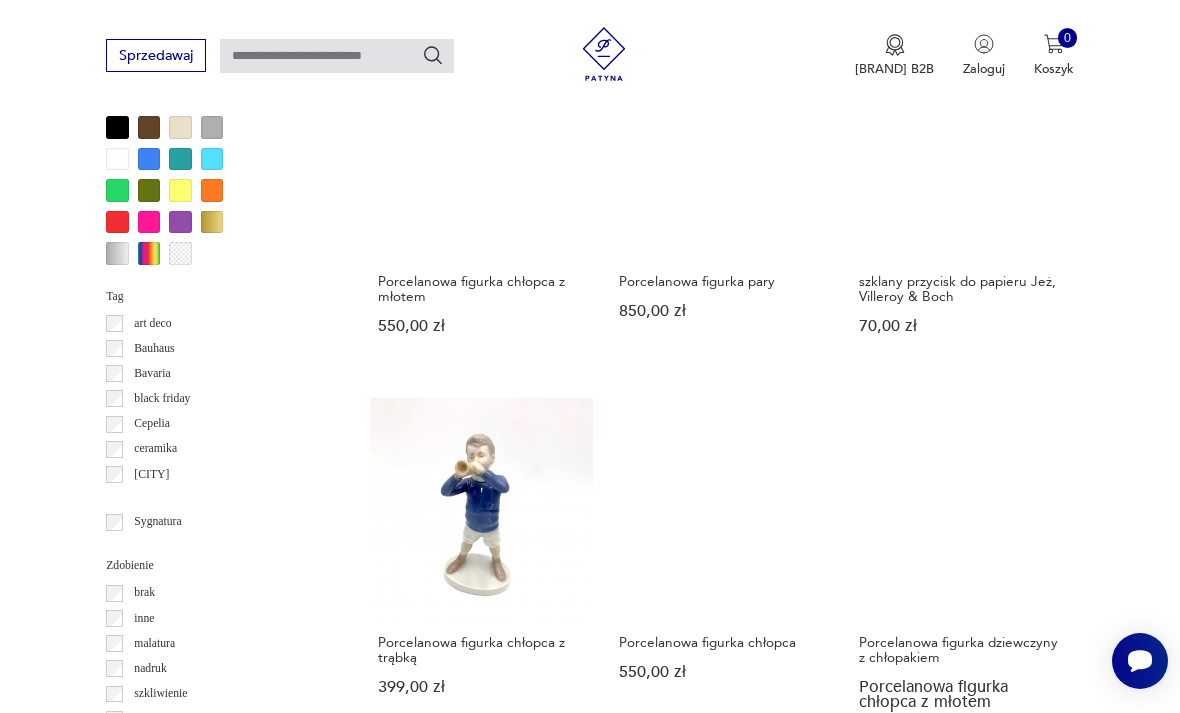 scroll, scrollTop: 1544, scrollLeft: 0, axis: vertical 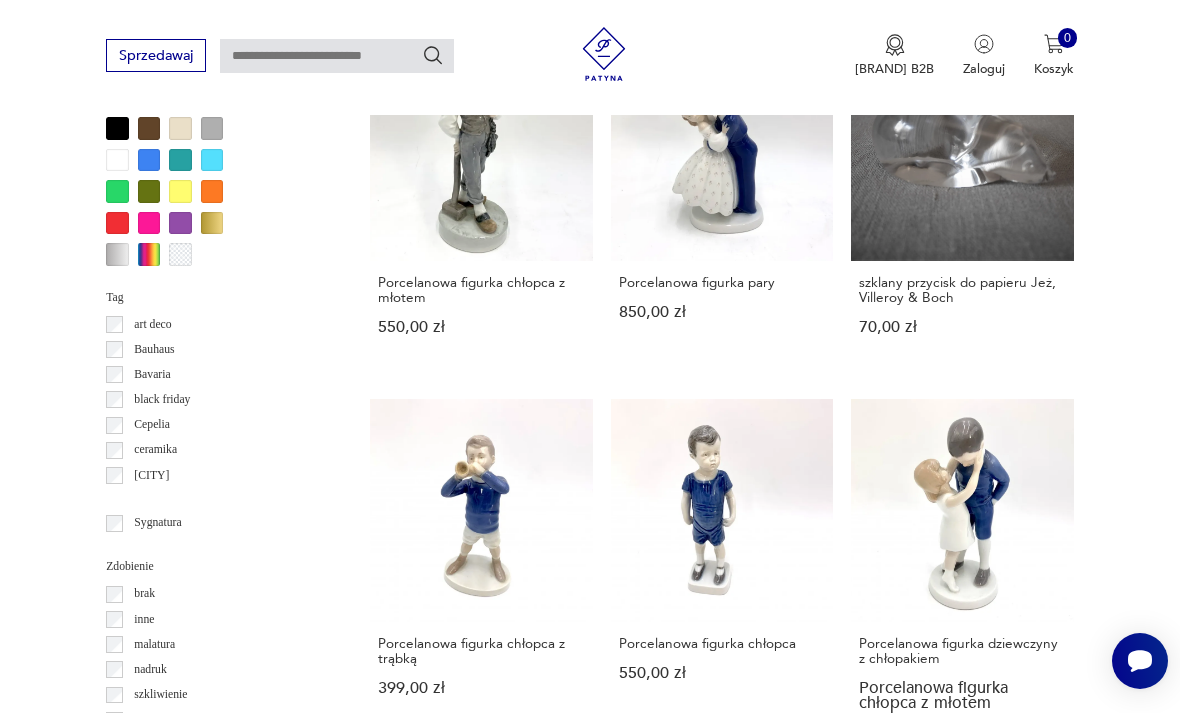 click at bounding box center [1016, 1564] 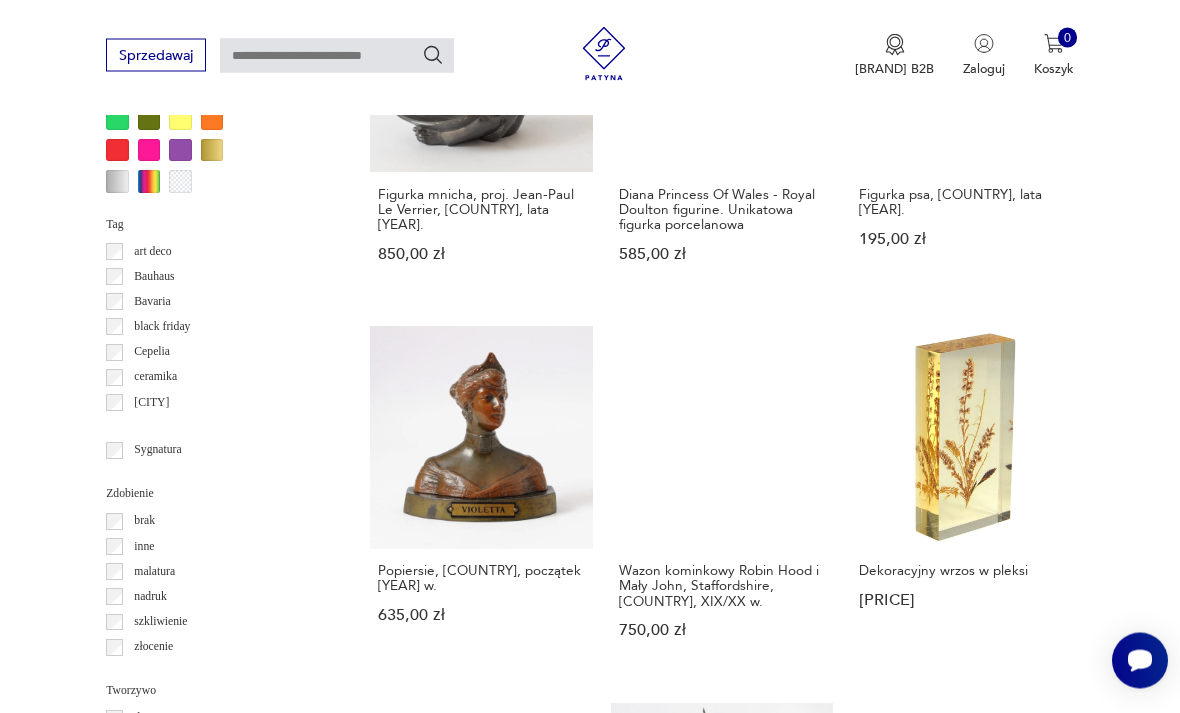 scroll, scrollTop: 1619, scrollLeft: 0, axis: vertical 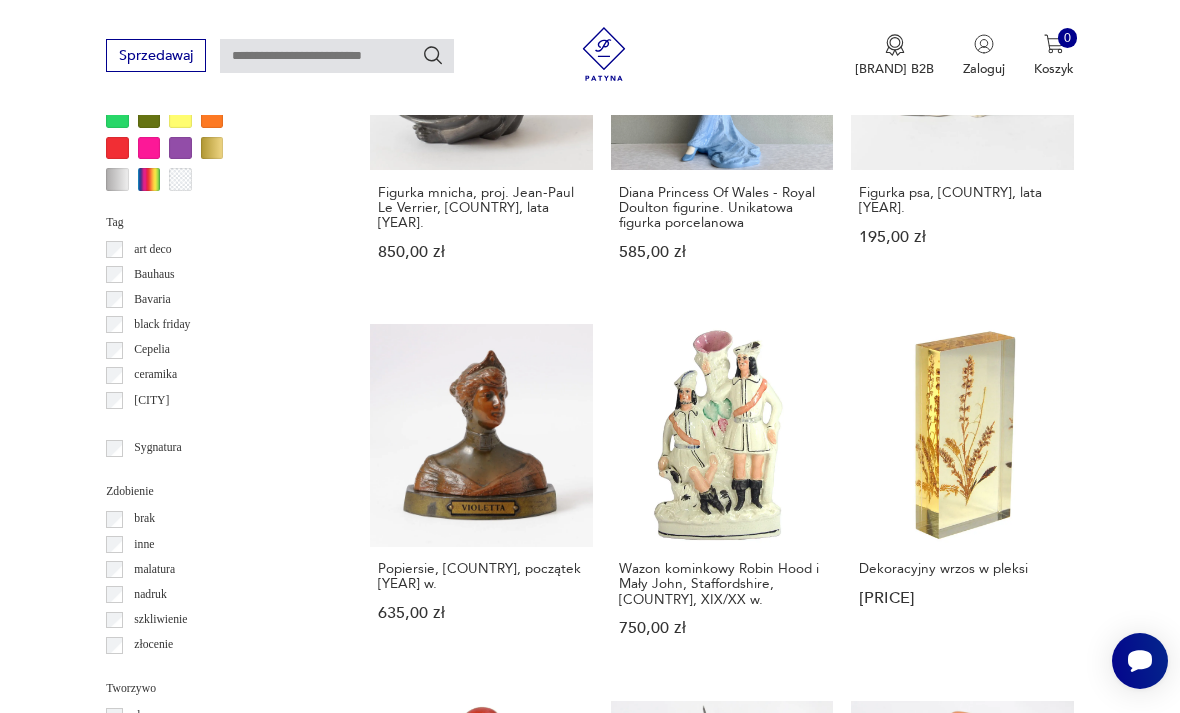 click at bounding box center [1016, 1473] 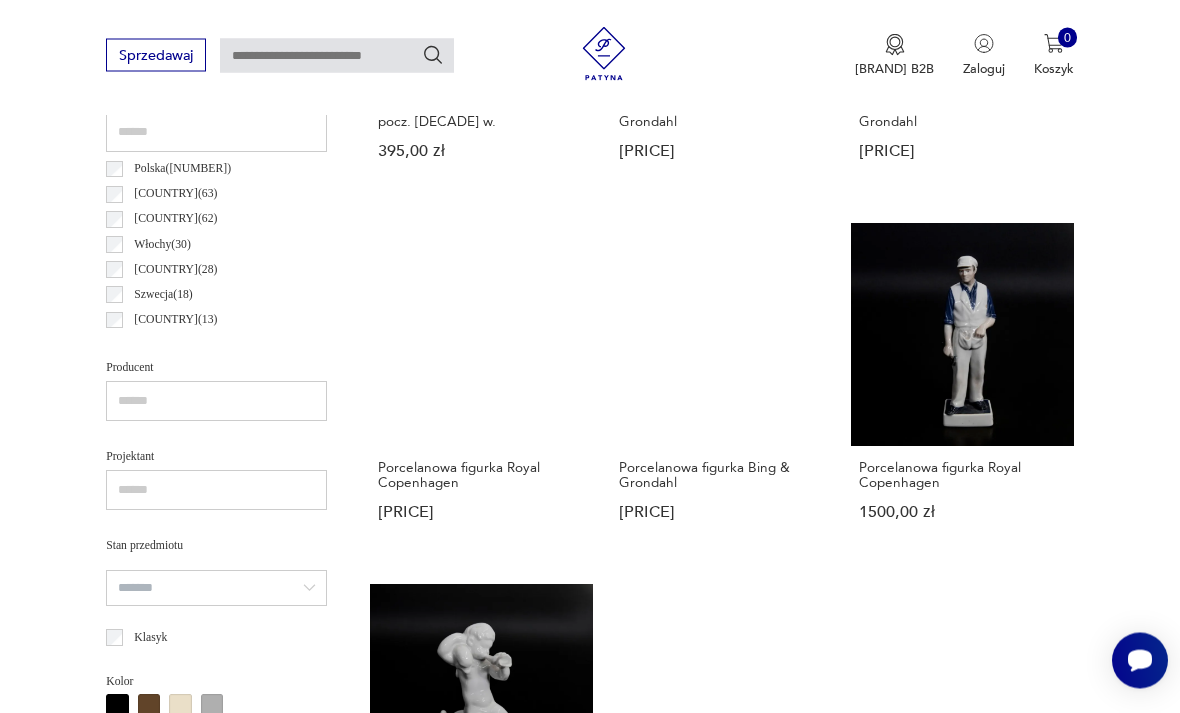 scroll, scrollTop: 1015, scrollLeft: 0, axis: vertical 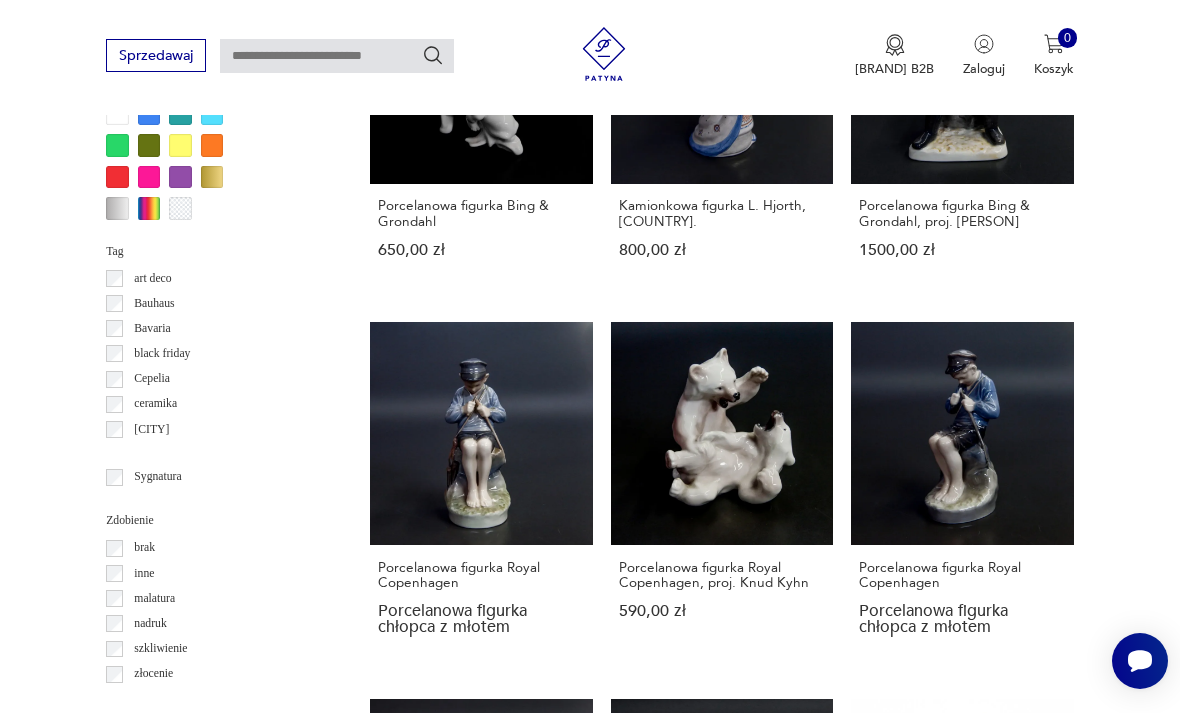 click at bounding box center (1016, 1487) 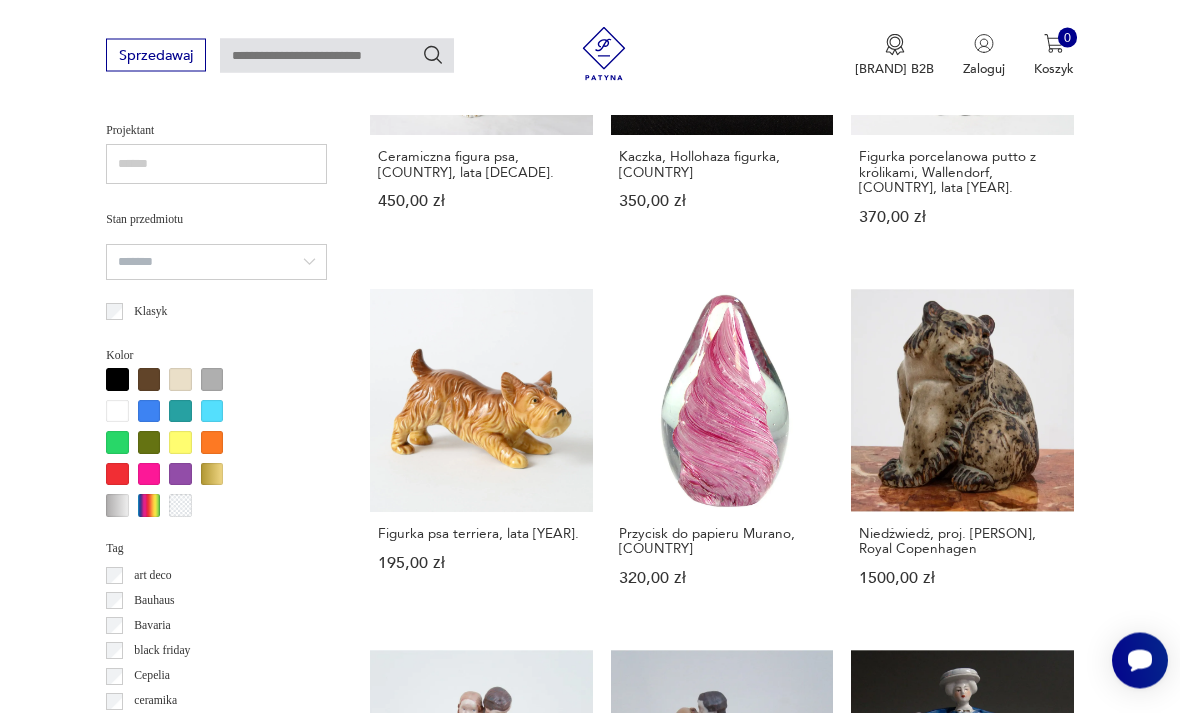 scroll, scrollTop: 1293, scrollLeft: 0, axis: vertical 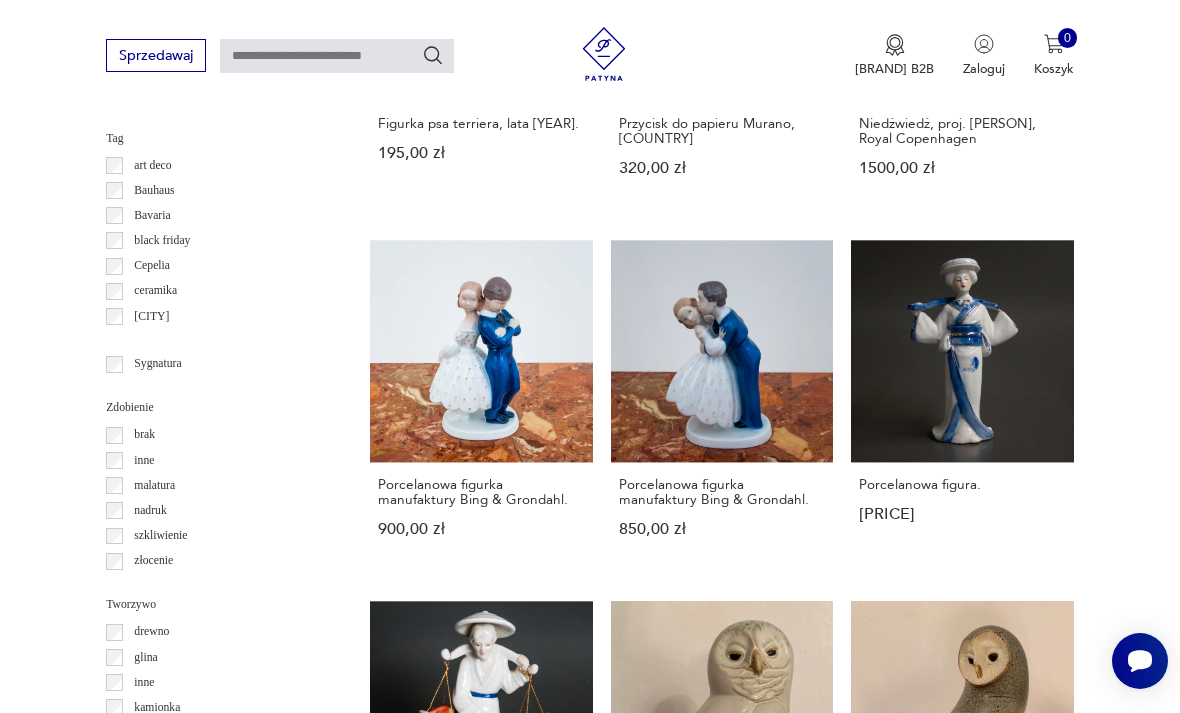 click at bounding box center (1016, 1405) 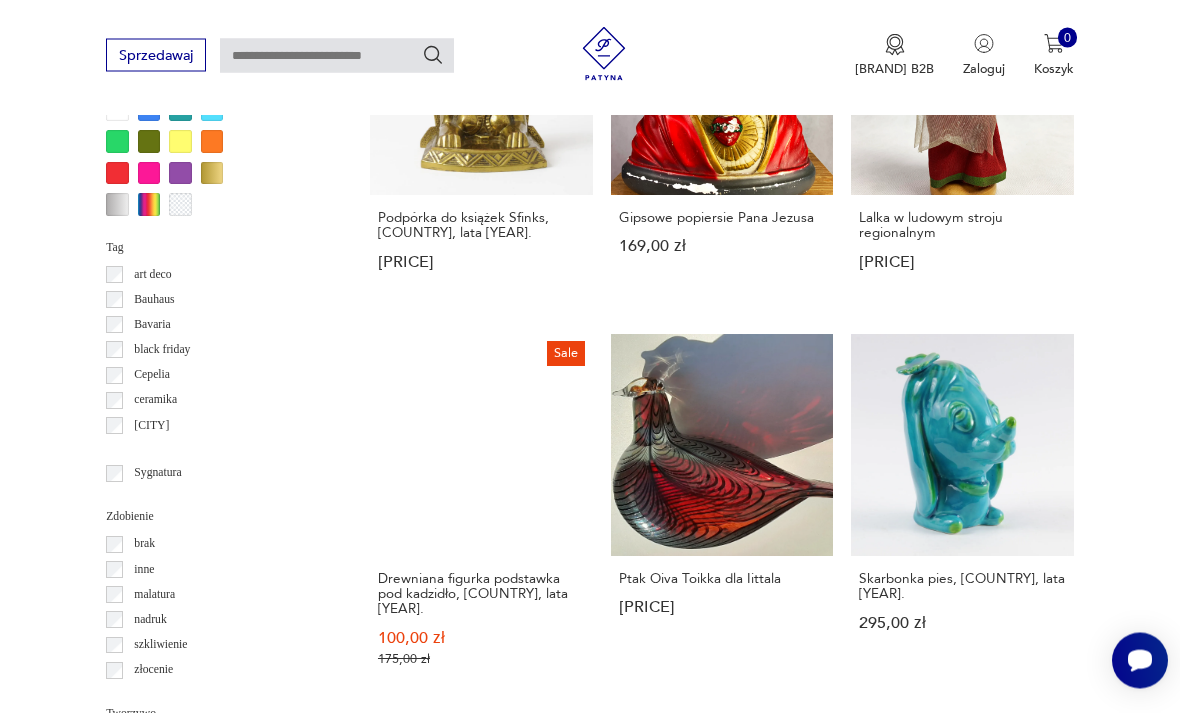 scroll, scrollTop: 1596, scrollLeft: 0, axis: vertical 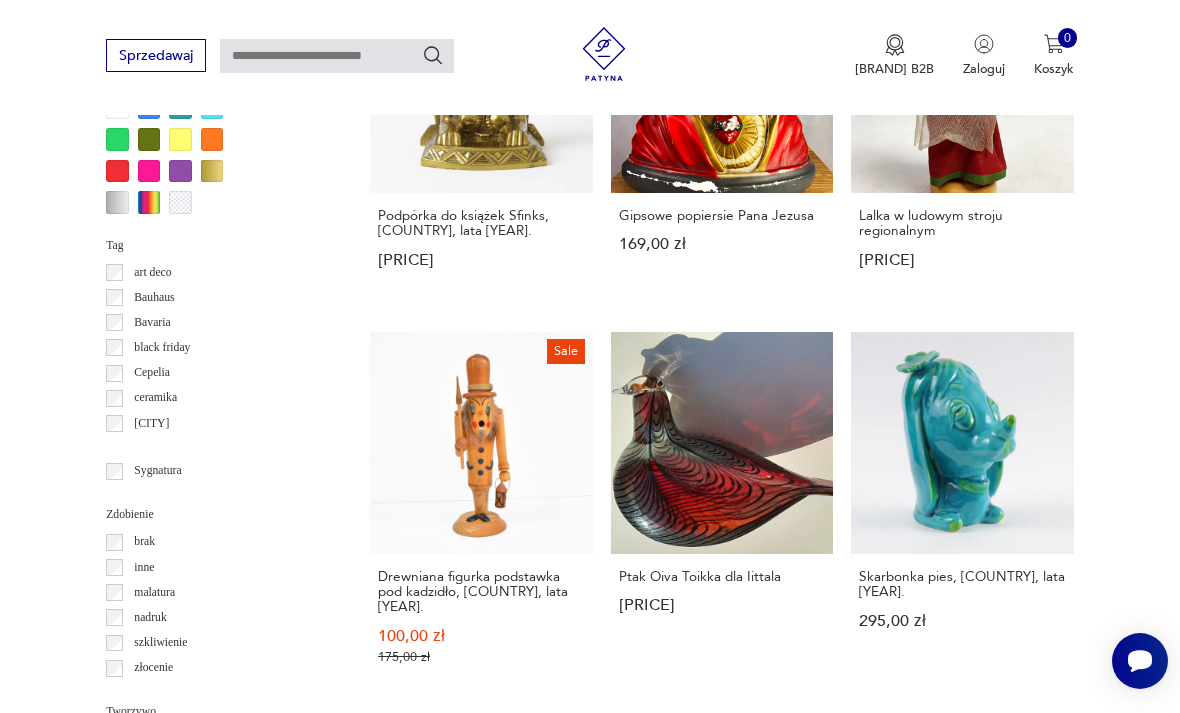 click at bounding box center (1016, 1502) 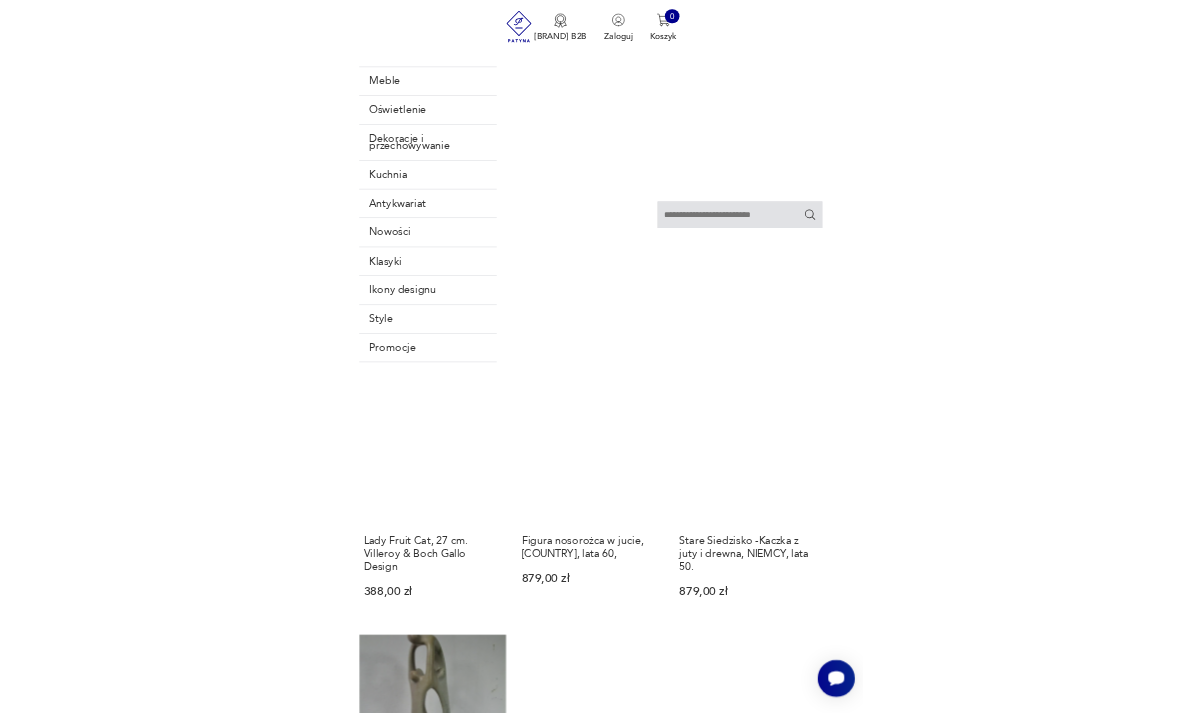 scroll, scrollTop: 1767, scrollLeft: 0, axis: vertical 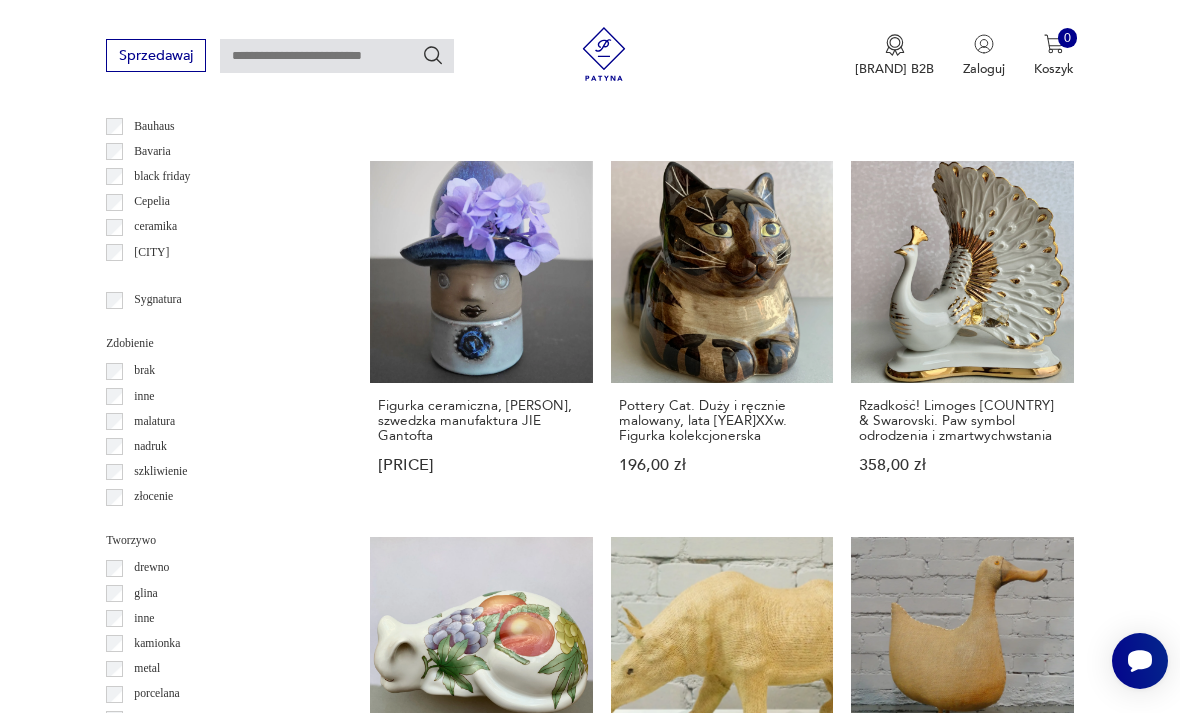 click at bounding box center (1016, 1310) 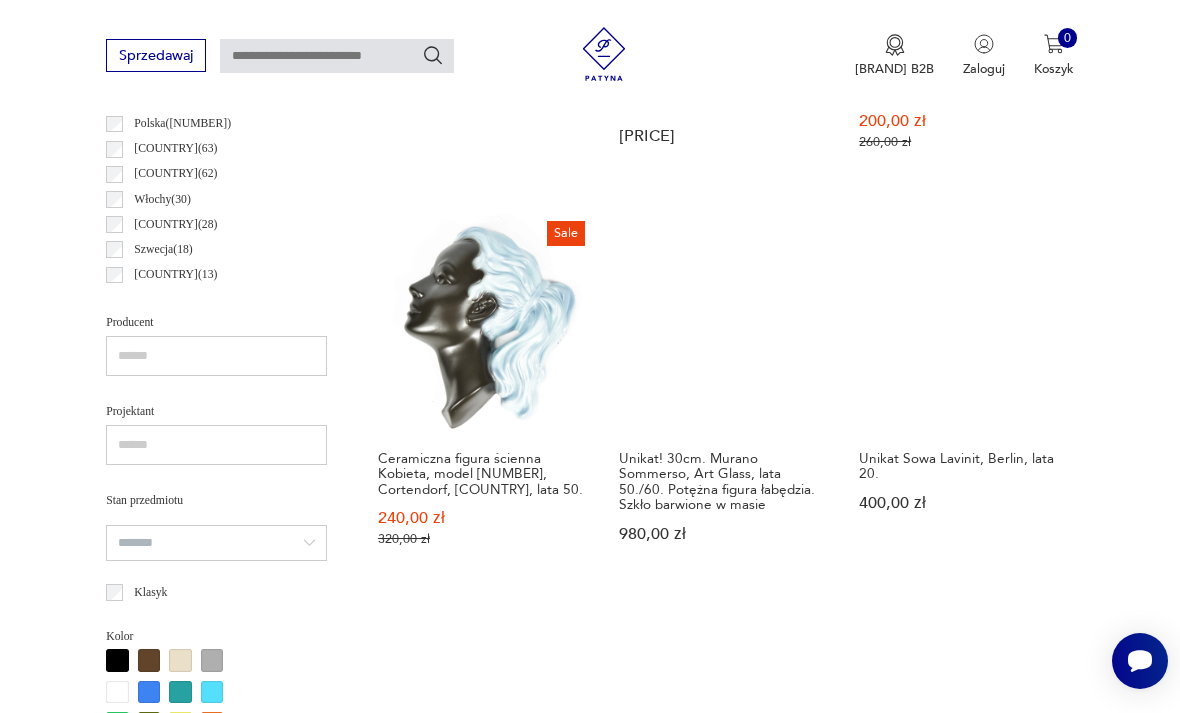 scroll, scrollTop: 1002, scrollLeft: 0, axis: vertical 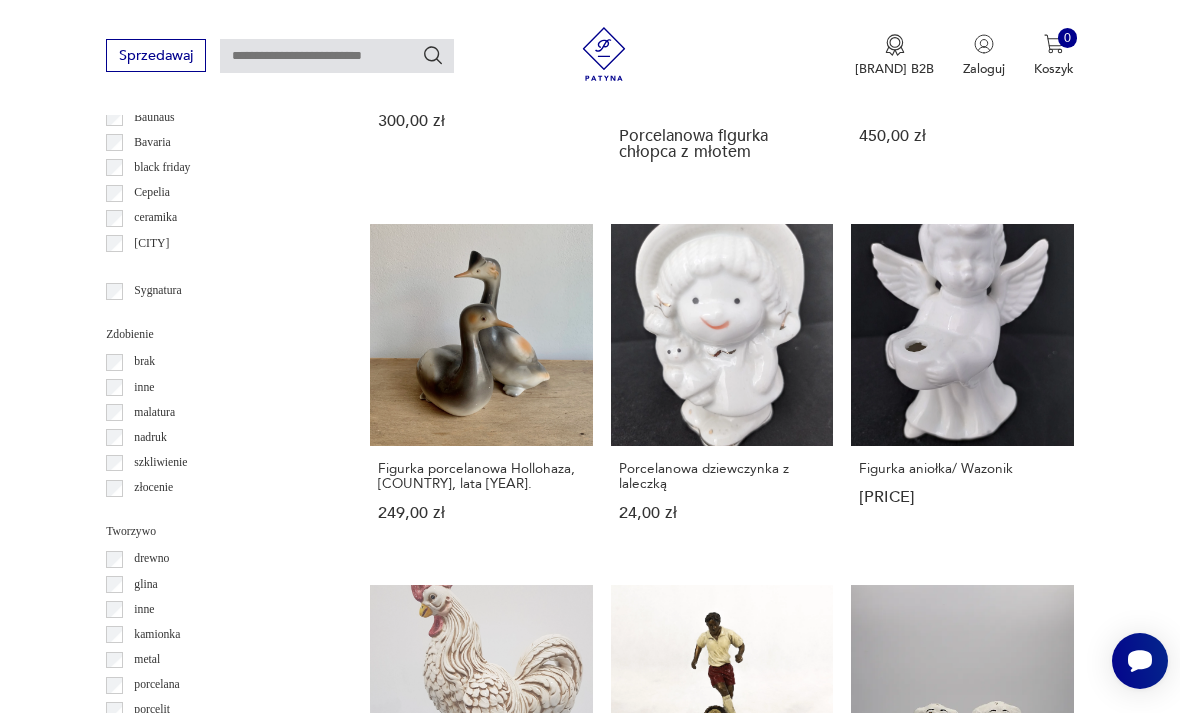 click at bounding box center [1016, 1419] 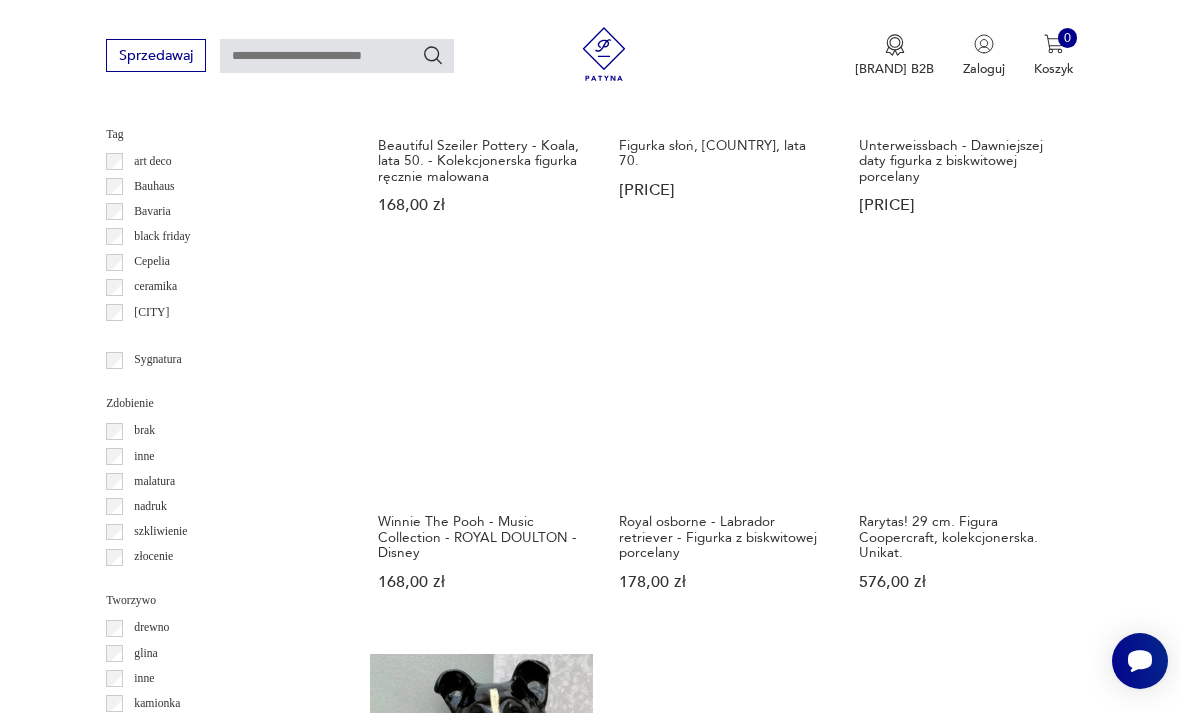 scroll, scrollTop: 1707, scrollLeft: 0, axis: vertical 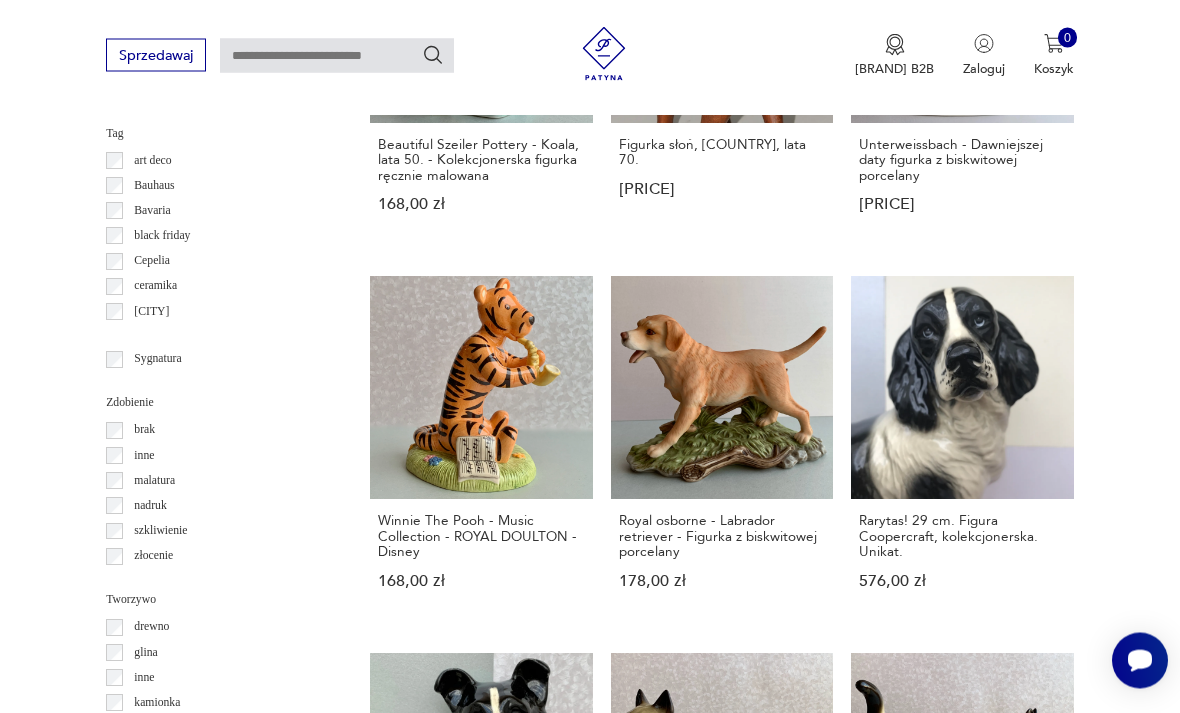 click at bounding box center [1016, 1427] 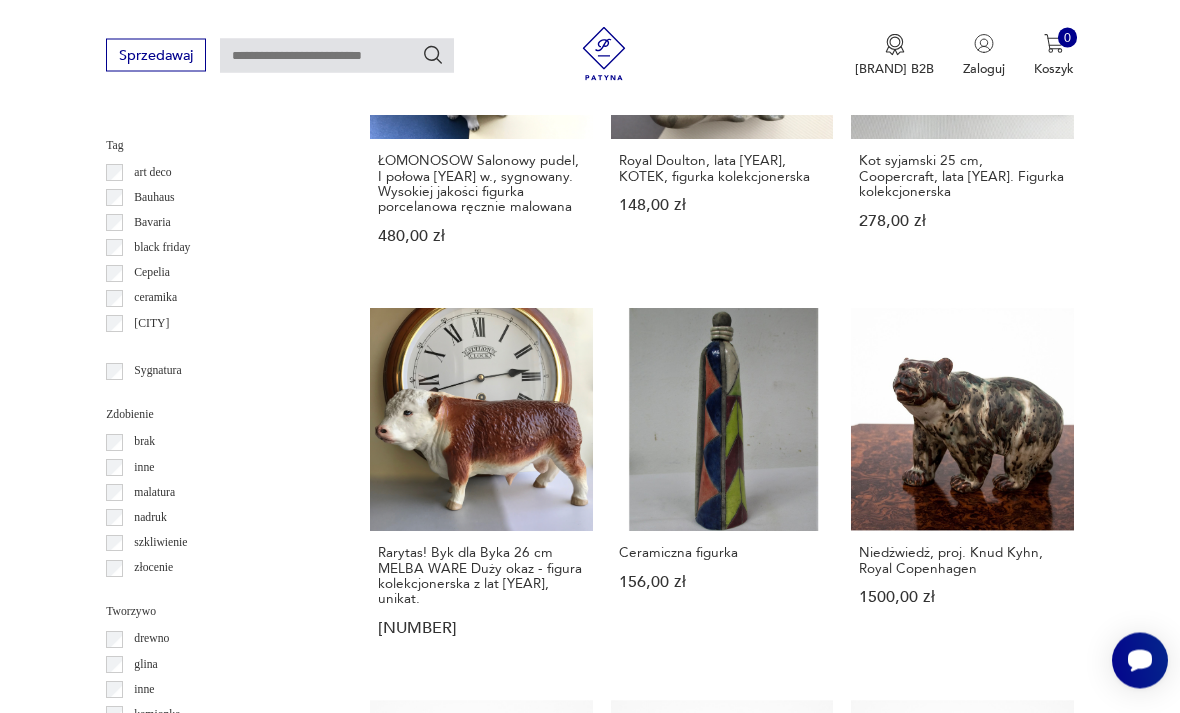 scroll, scrollTop: 1696, scrollLeft: 0, axis: vertical 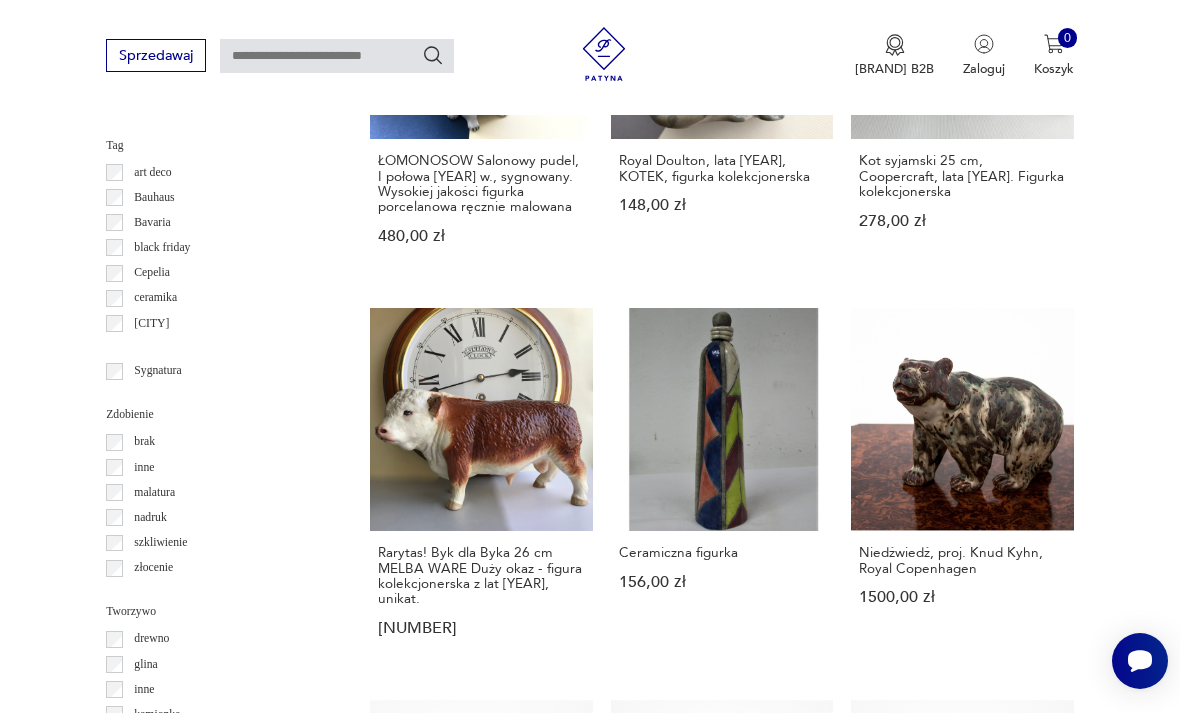 click at bounding box center [1016, 1473] 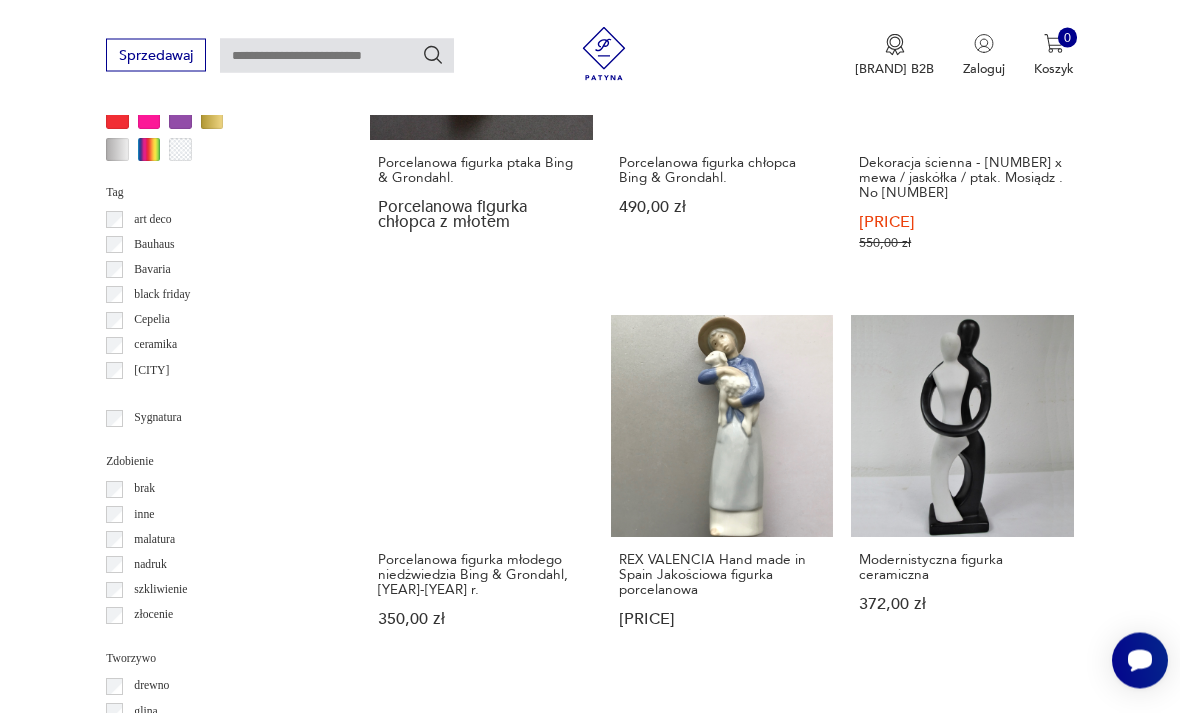scroll, scrollTop: 1649, scrollLeft: 0, axis: vertical 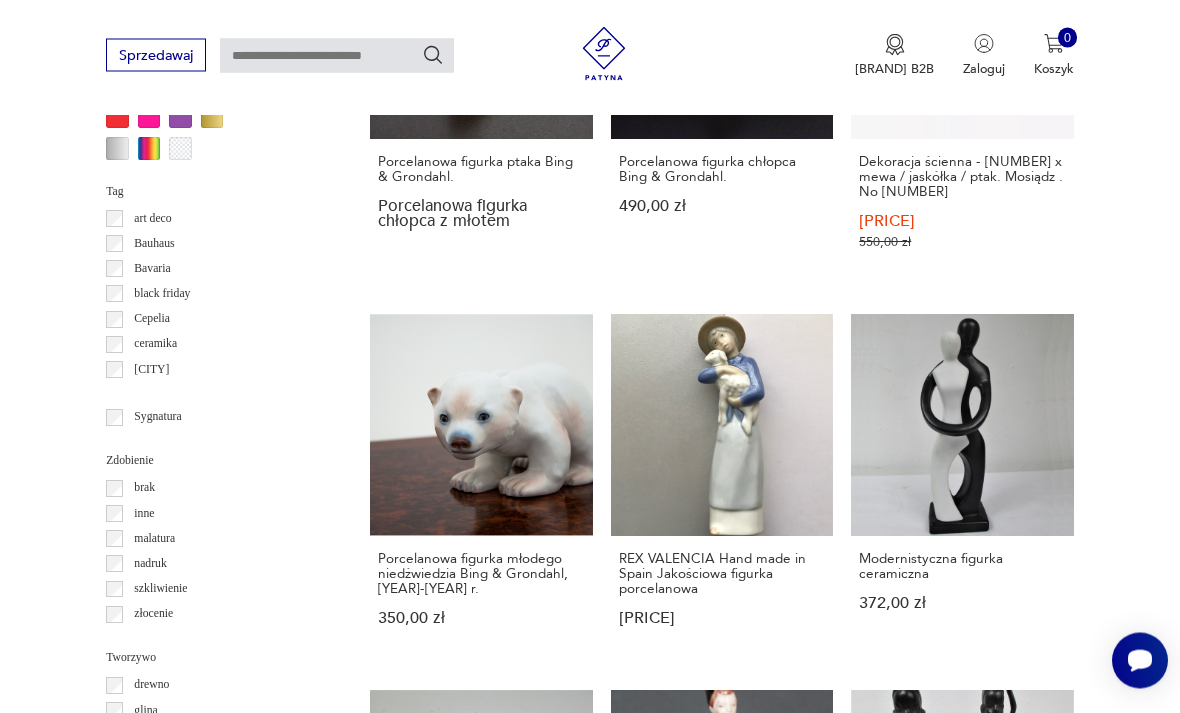 click at bounding box center [1016, 1449] 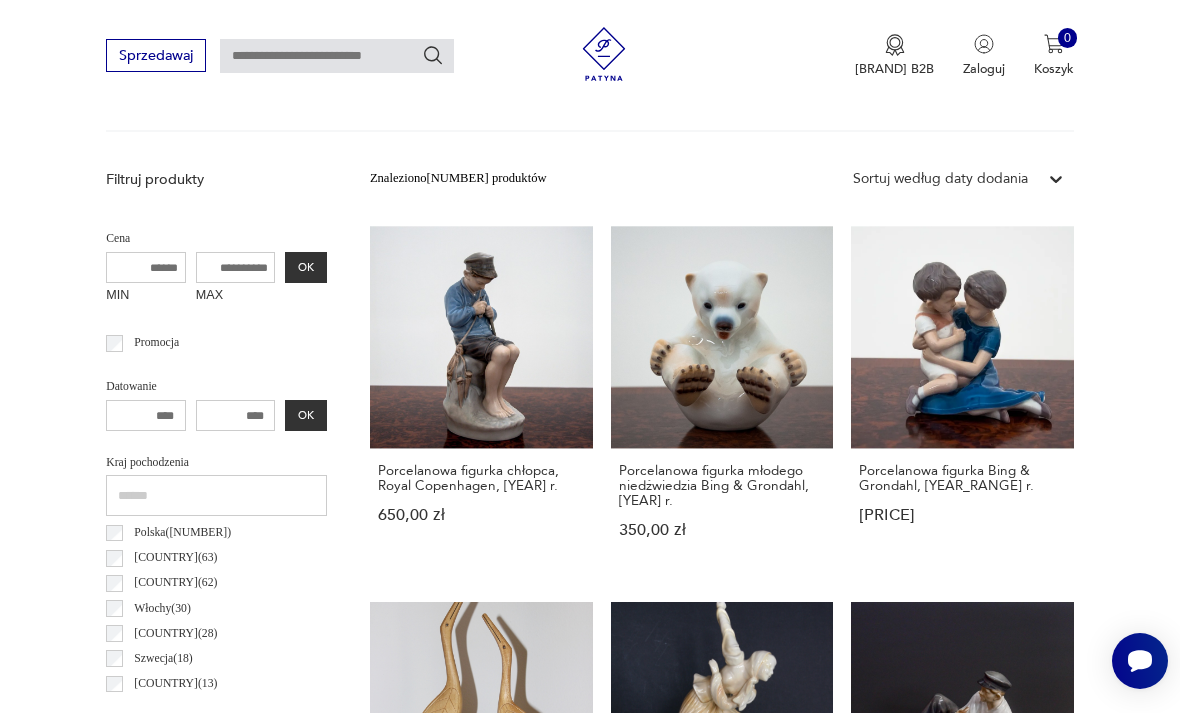 scroll, scrollTop: 462, scrollLeft: 0, axis: vertical 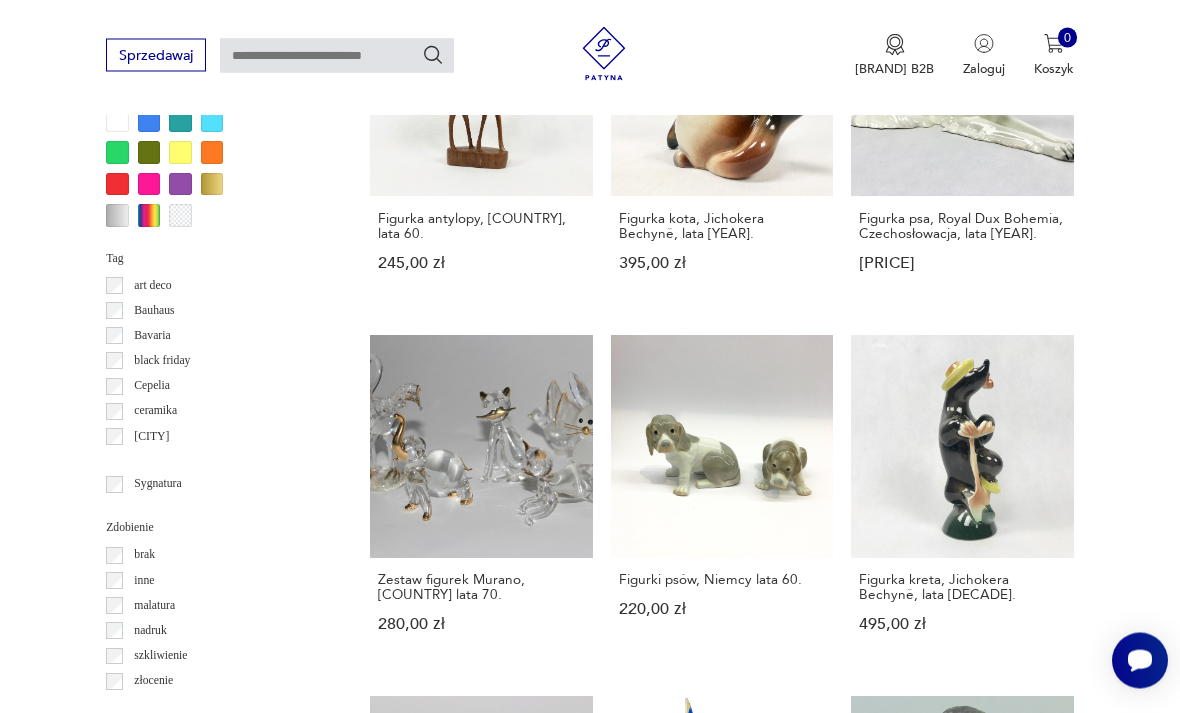 click at bounding box center (1016, 1470) 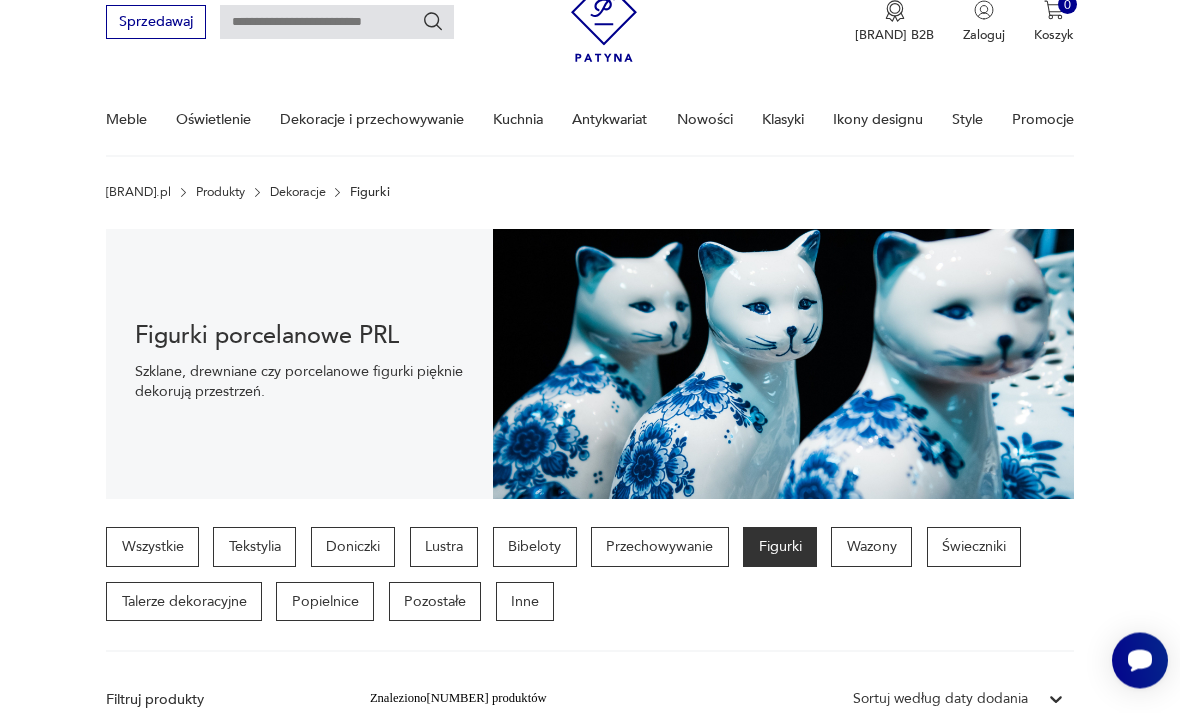 scroll, scrollTop: 0, scrollLeft: 0, axis: both 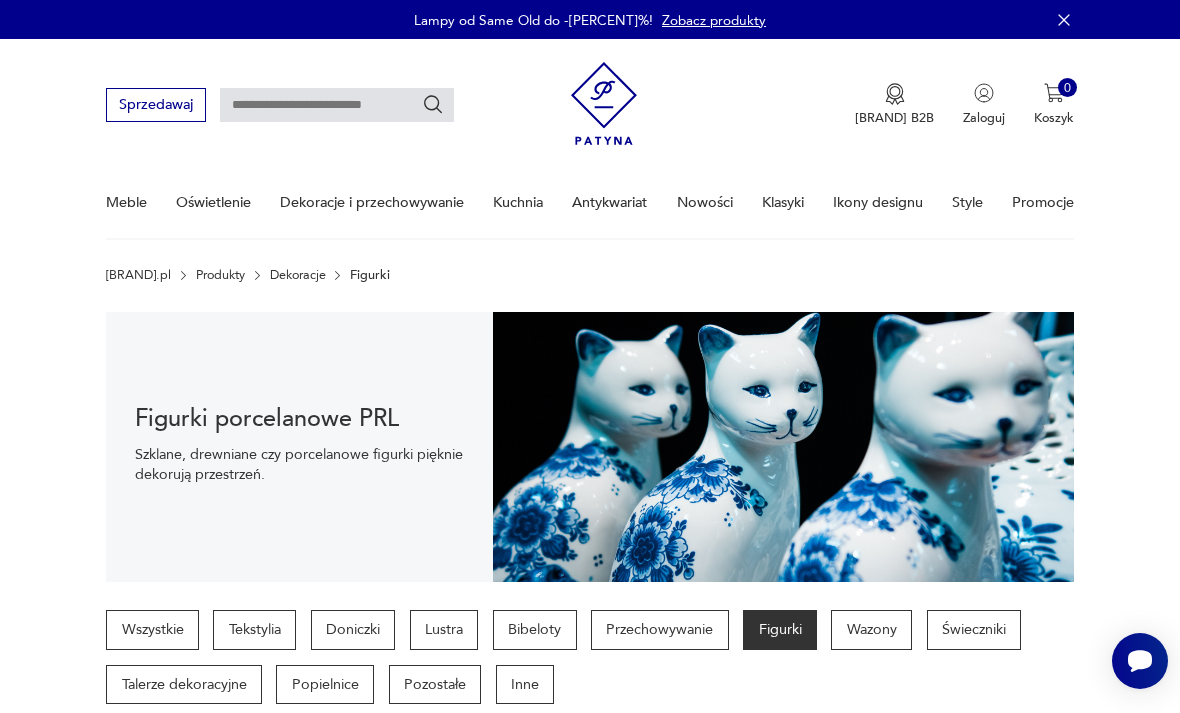 click on "Nowości" at bounding box center (705, 202) 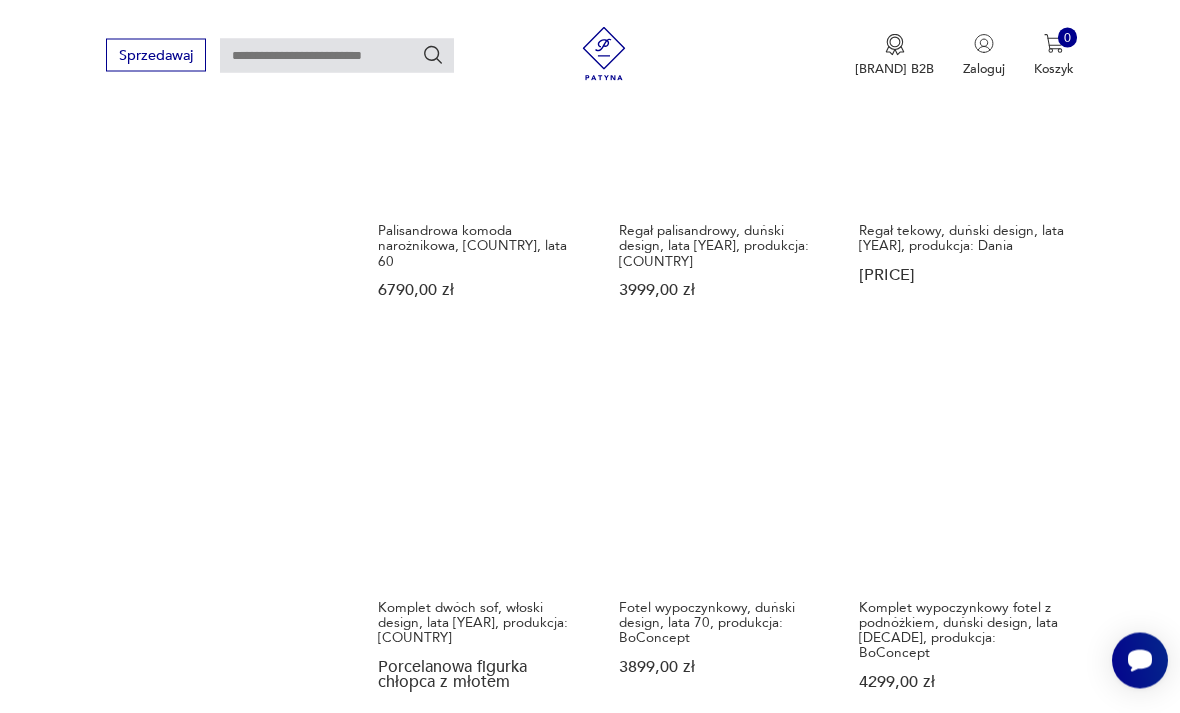 scroll, scrollTop: 1351, scrollLeft: 0, axis: vertical 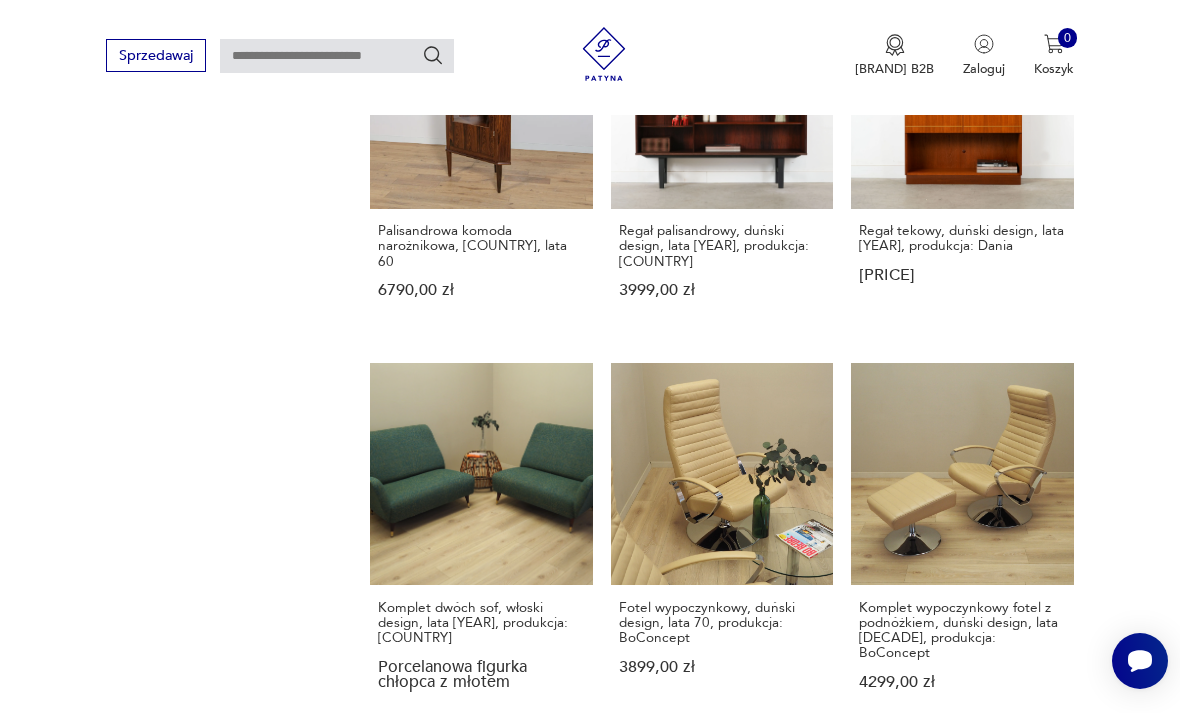 click at bounding box center (1016, 1542) 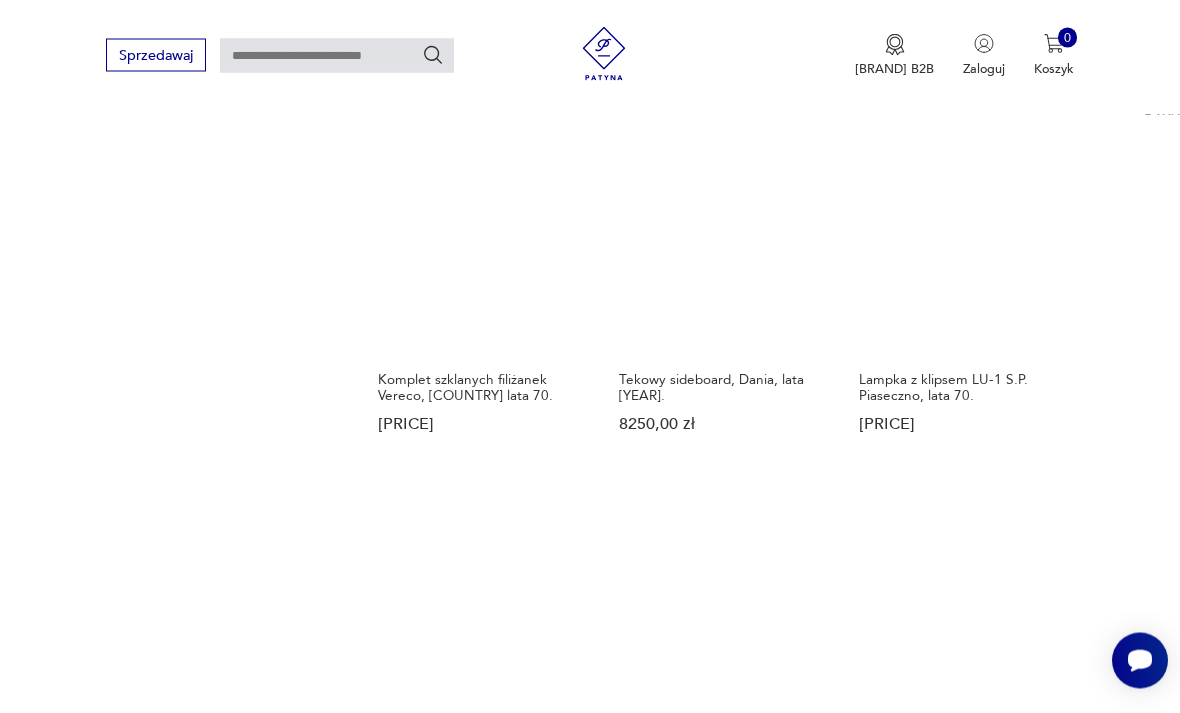 scroll, scrollTop: 1563, scrollLeft: 0, axis: vertical 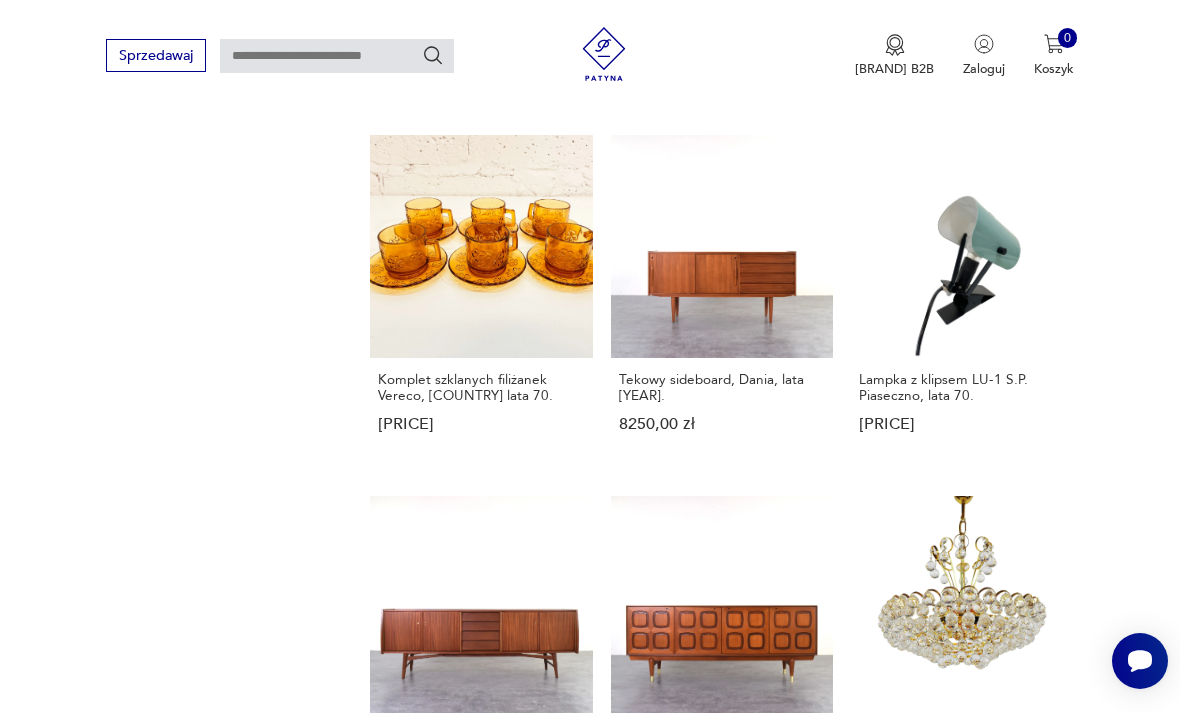 click at bounding box center (1016, 1300) 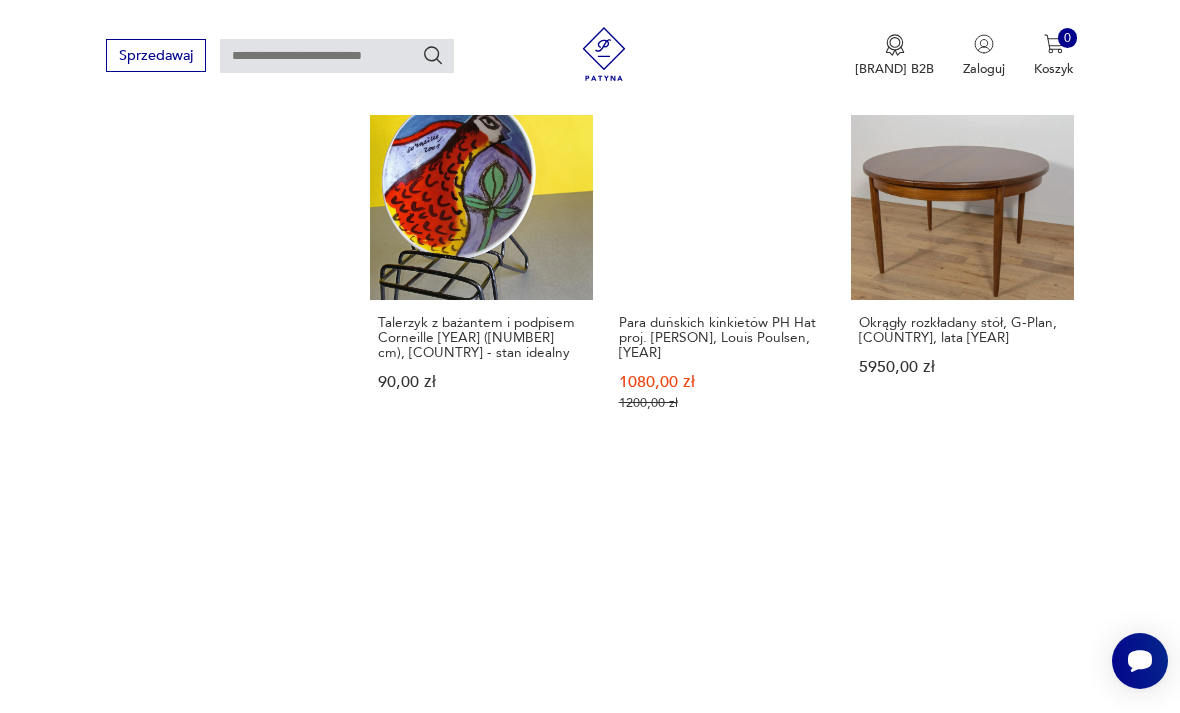 scroll, scrollTop: 1409, scrollLeft: 0, axis: vertical 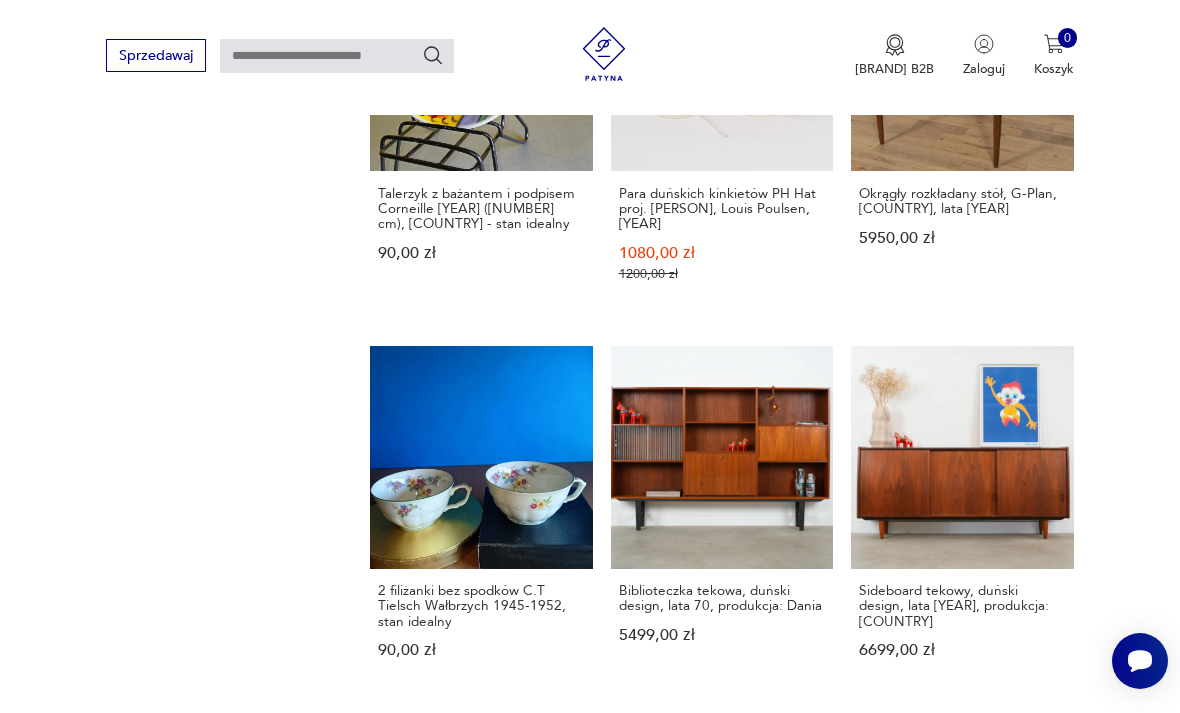 click at bounding box center (1016, 1511) 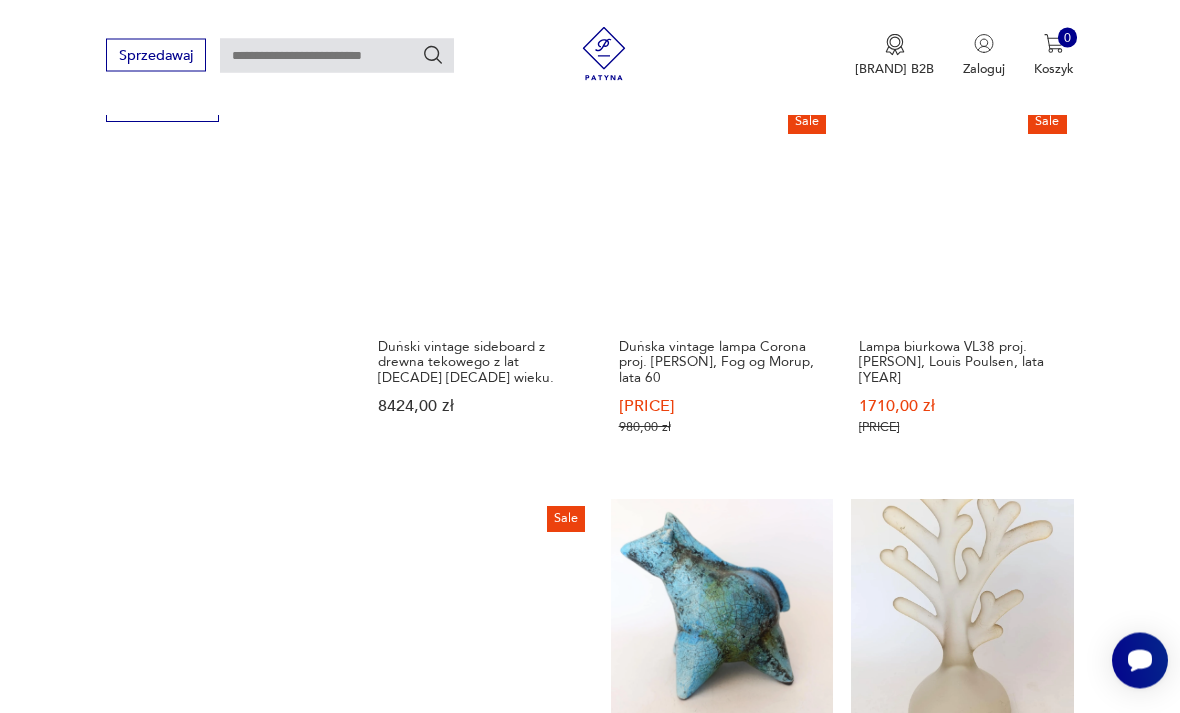 scroll, scrollTop: 1518, scrollLeft: 0, axis: vertical 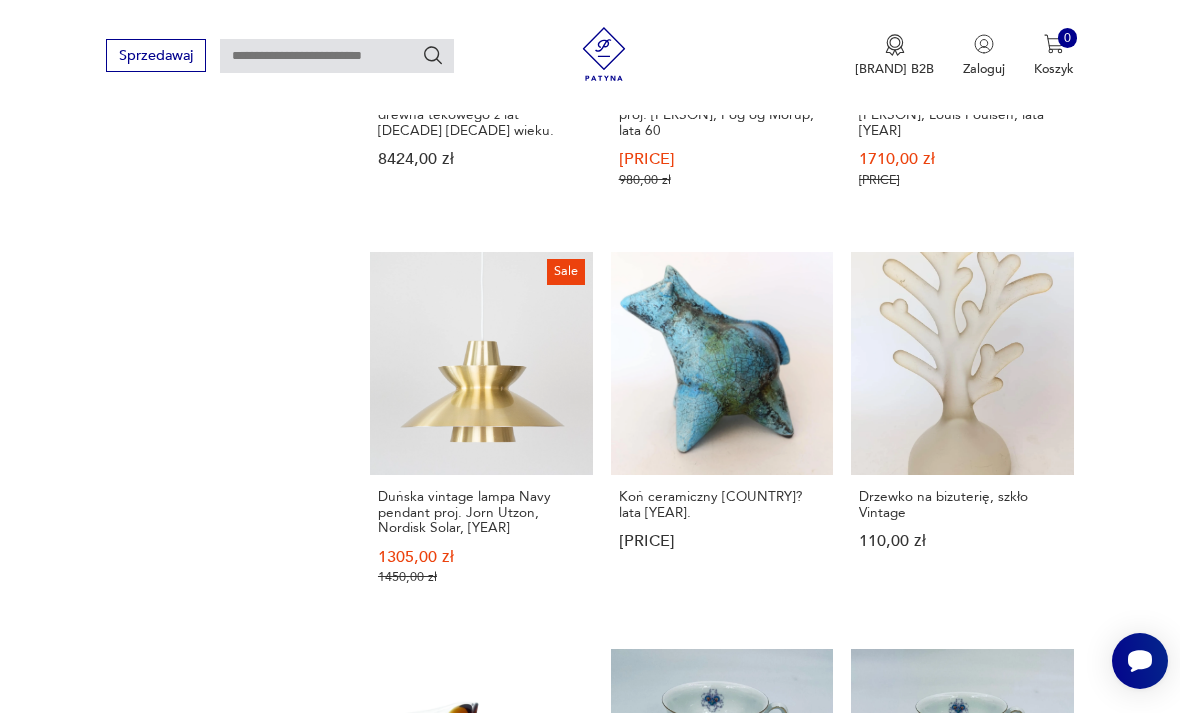 click at bounding box center (1016, 1453) 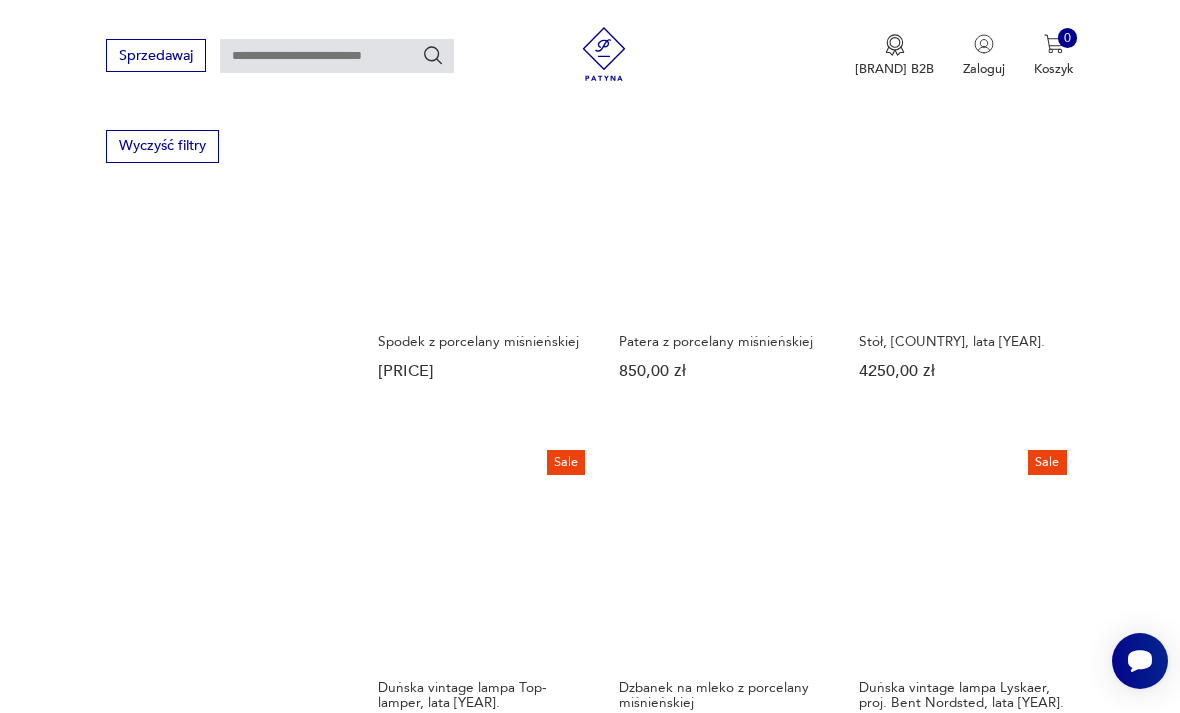 scroll, scrollTop: 1380, scrollLeft: 0, axis: vertical 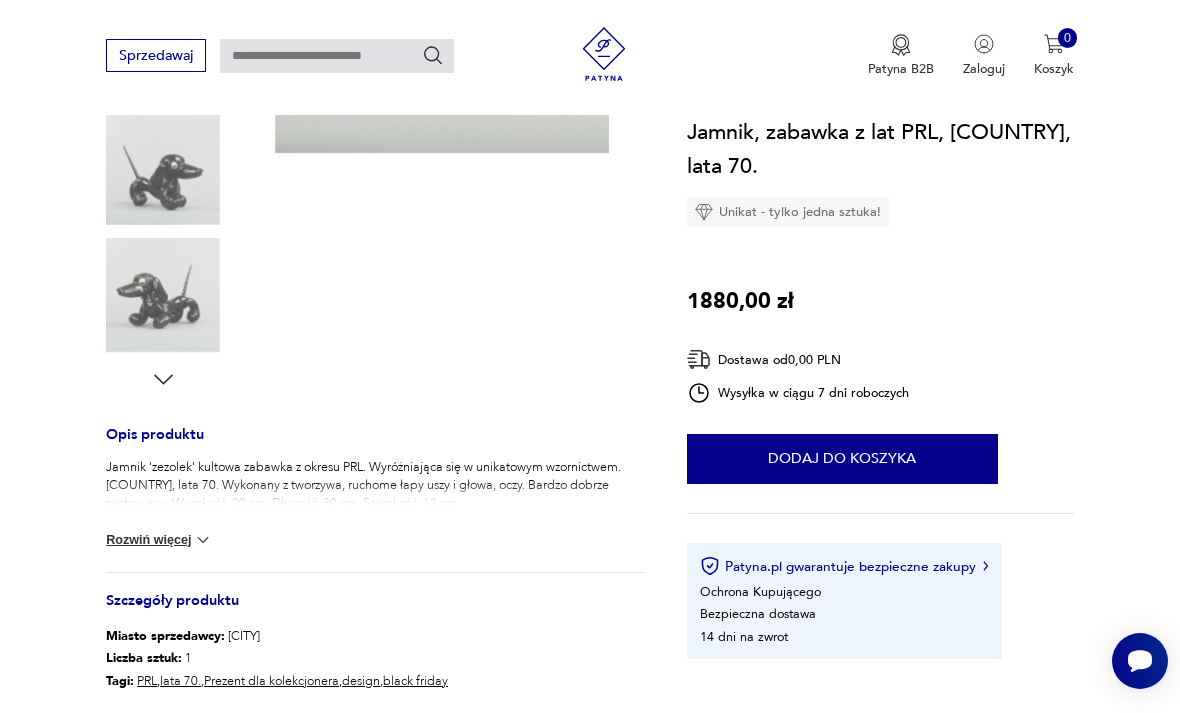 click on "Rozwiń więcej" at bounding box center [159, 540] 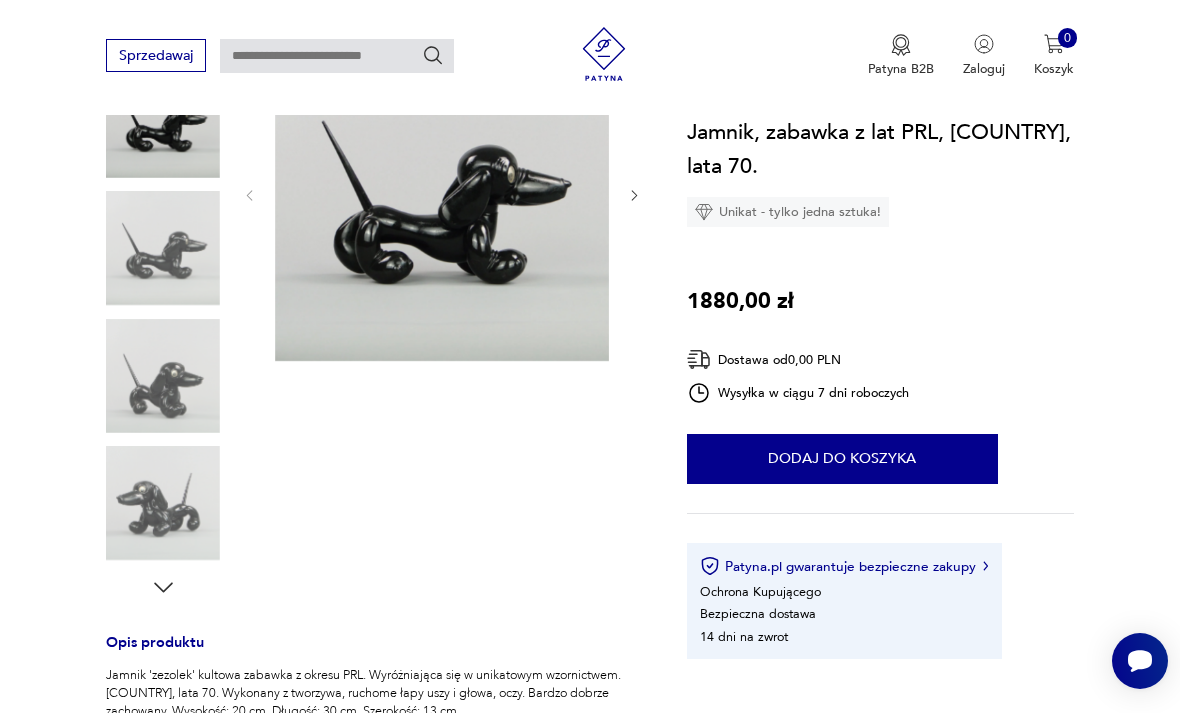 scroll, scrollTop: 284, scrollLeft: 0, axis: vertical 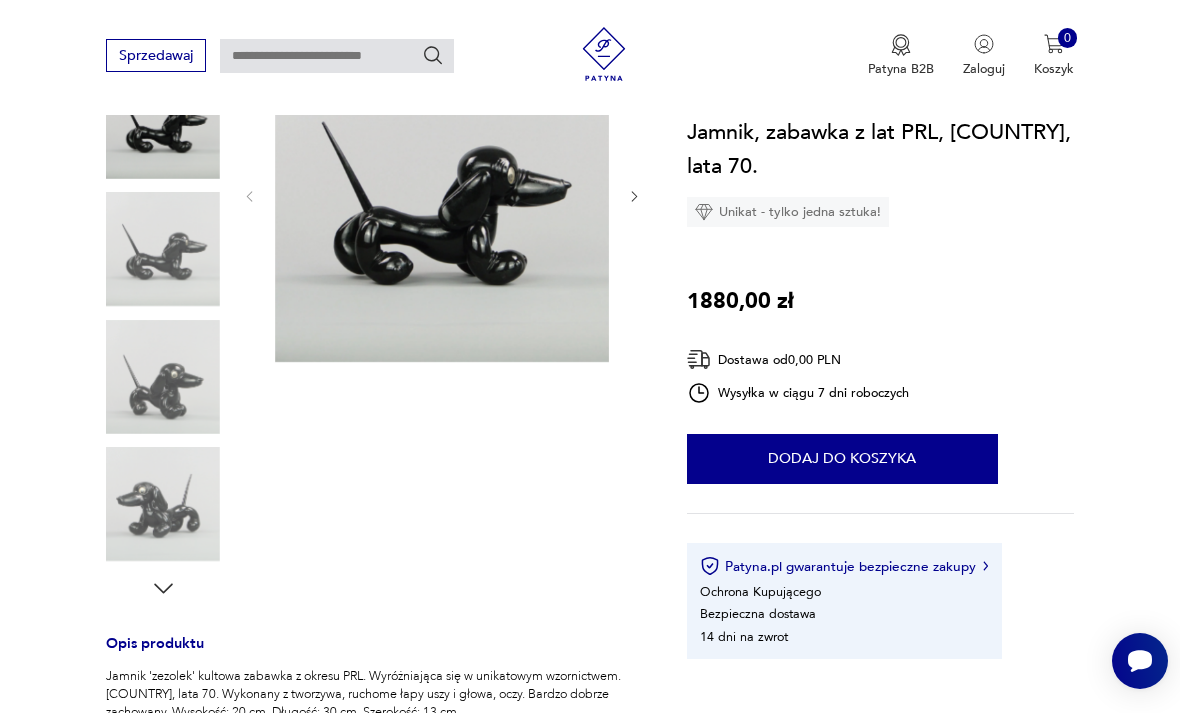 click at bounding box center [0, 0] 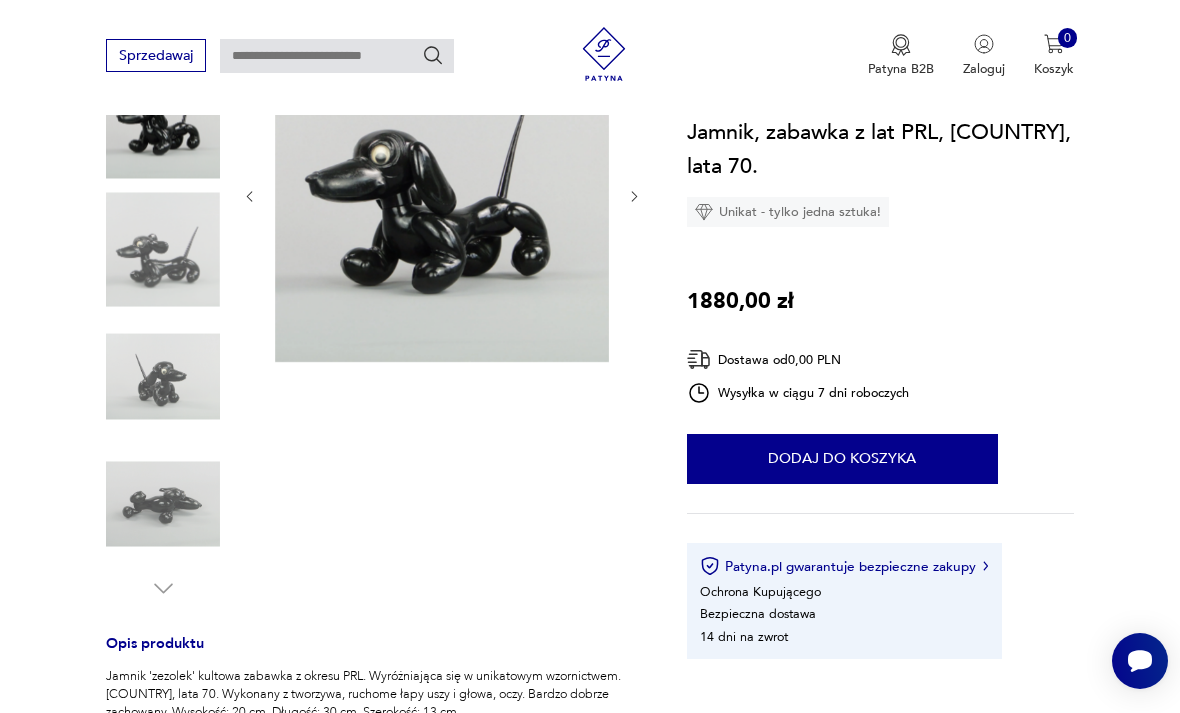 click at bounding box center [0, 0] 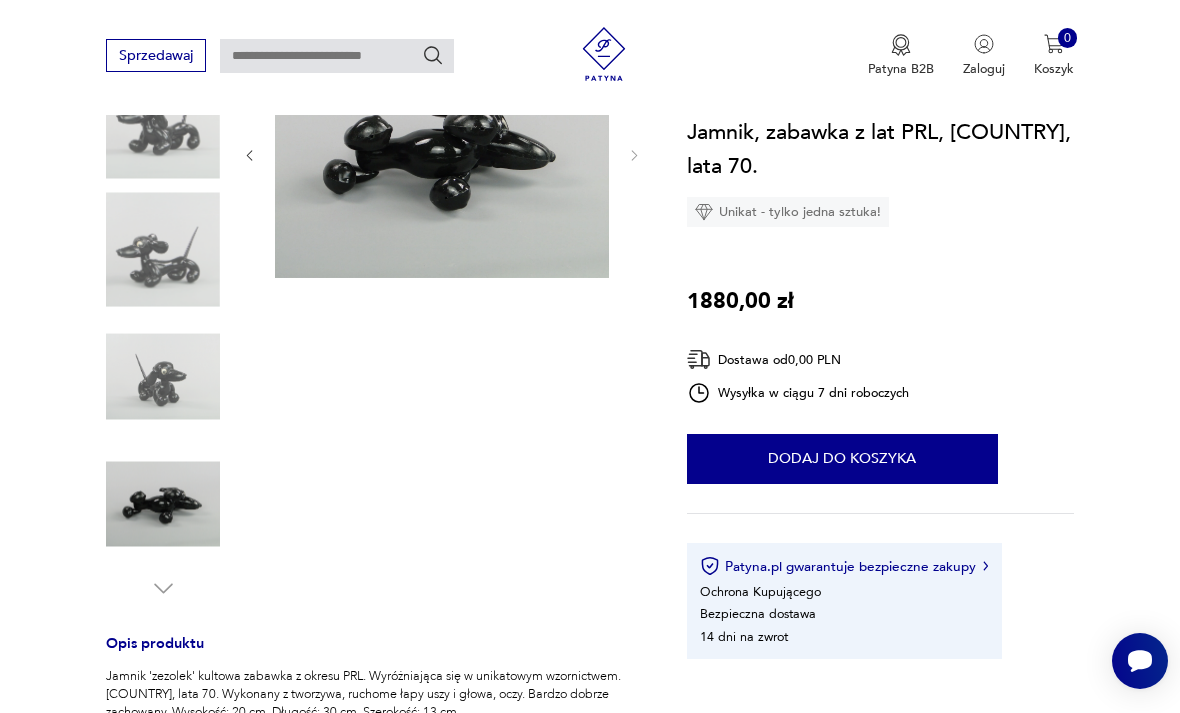 click at bounding box center [0, 0] 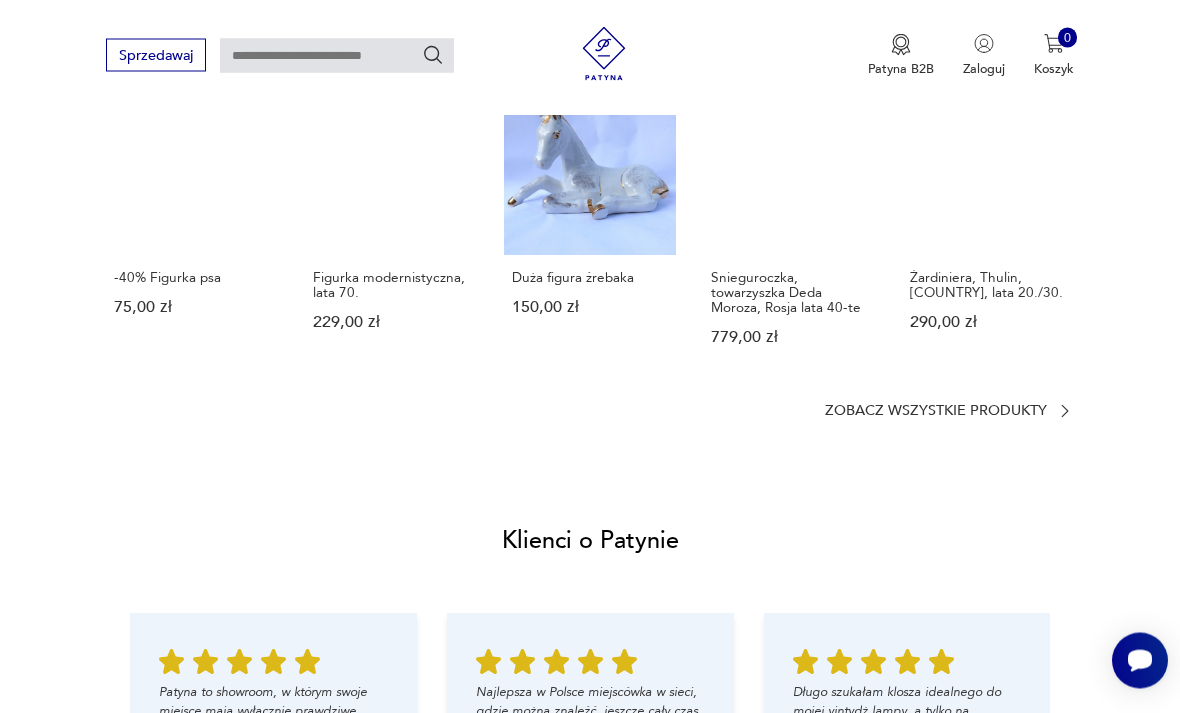 scroll, scrollTop: 1310, scrollLeft: 0, axis: vertical 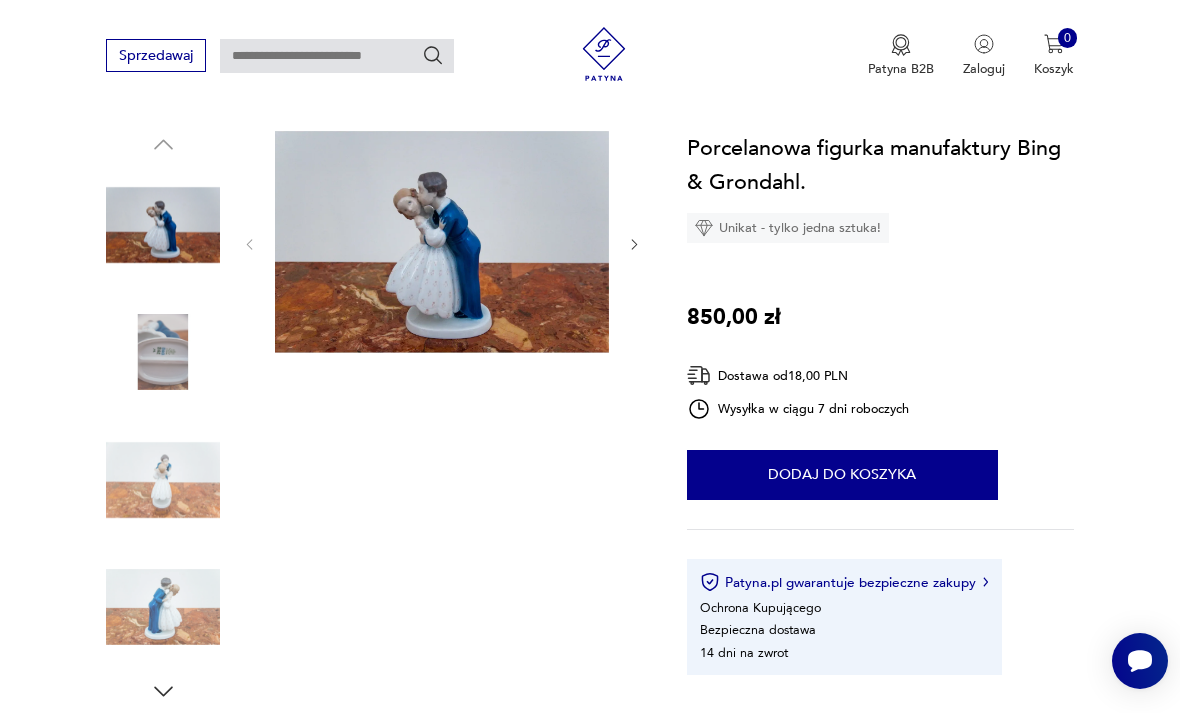 click at bounding box center (442, 242) 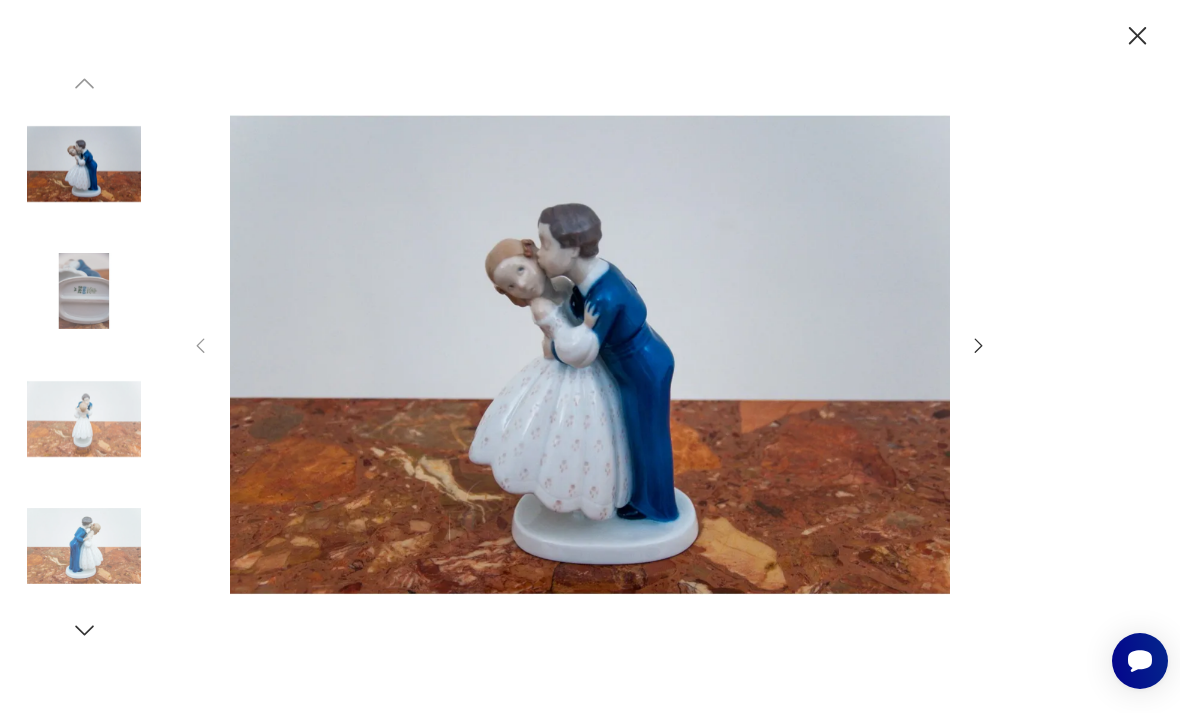 click at bounding box center (979, 346) 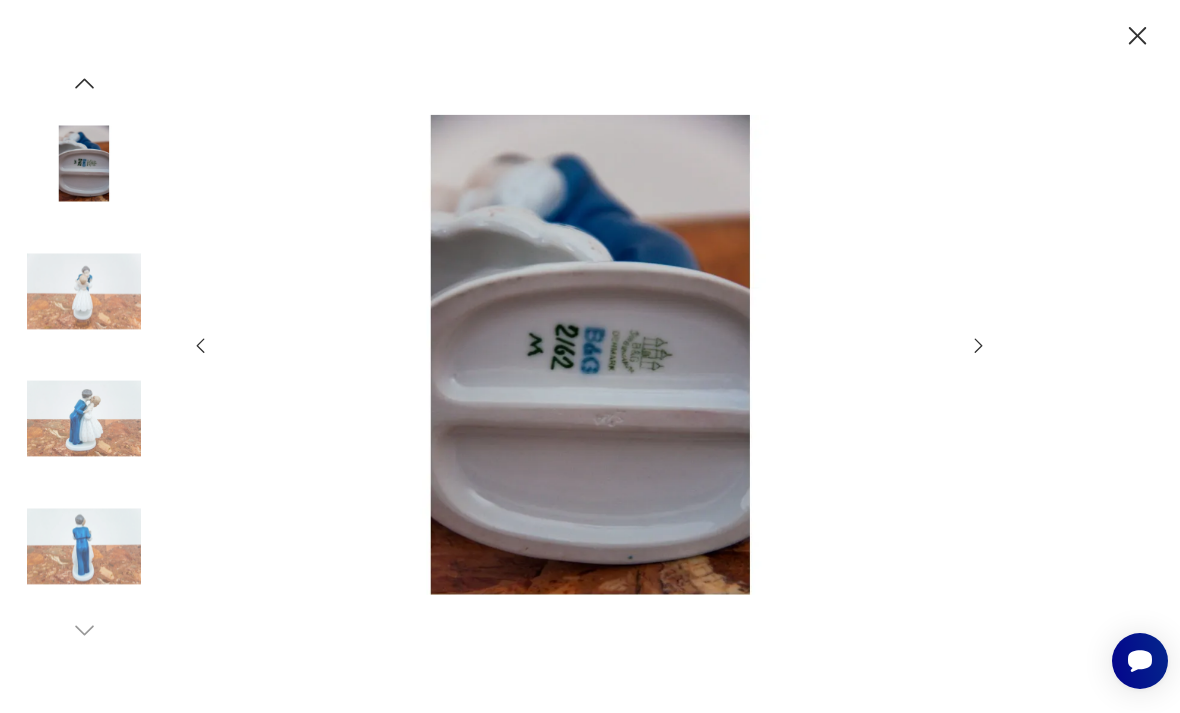 click at bounding box center (979, 346) 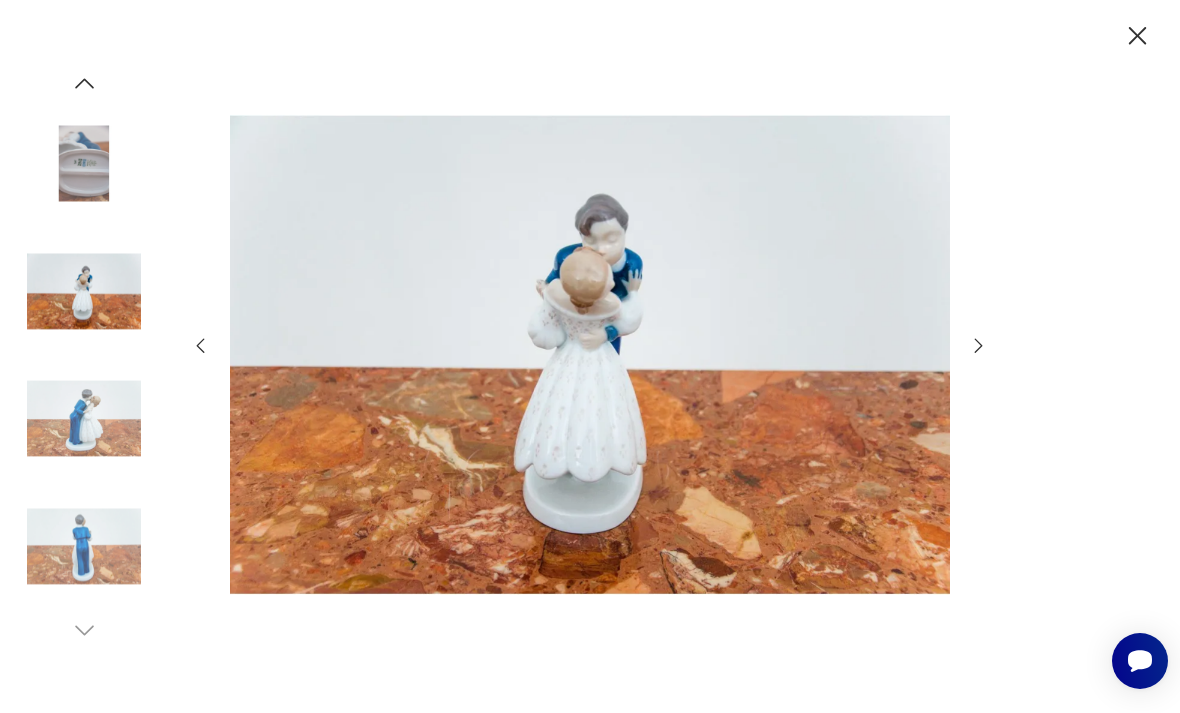 click at bounding box center [979, 346] 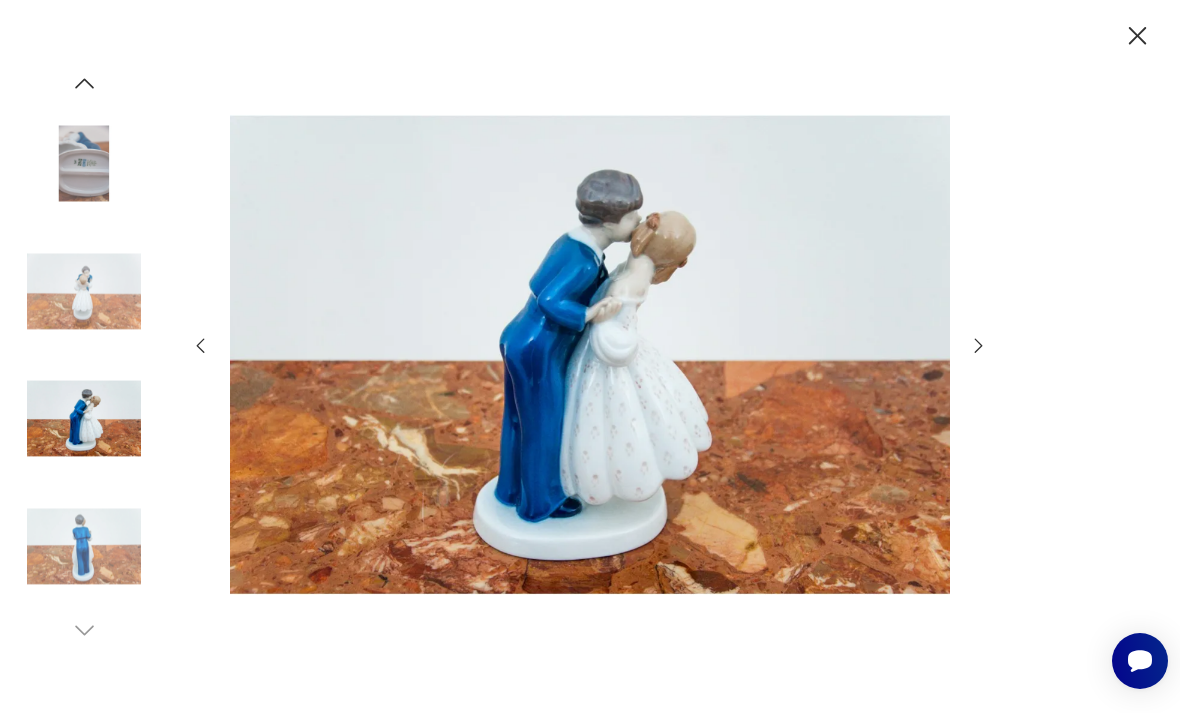 click at bounding box center (979, 345) 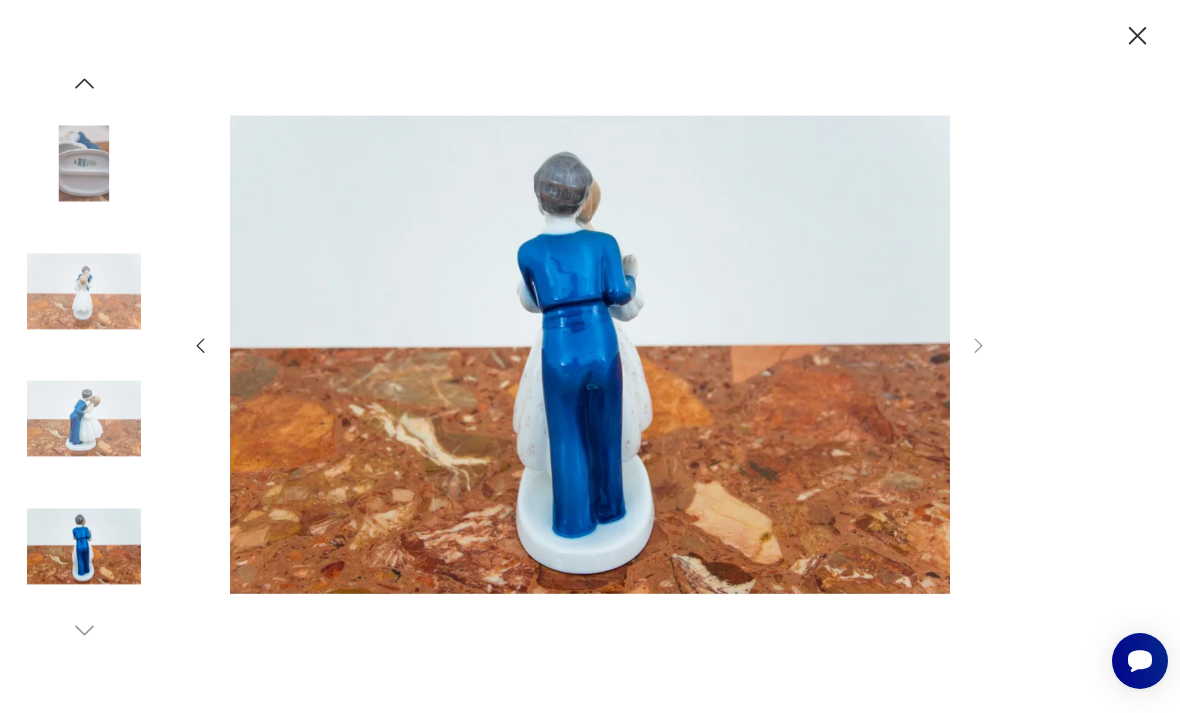 click at bounding box center (84, 36) 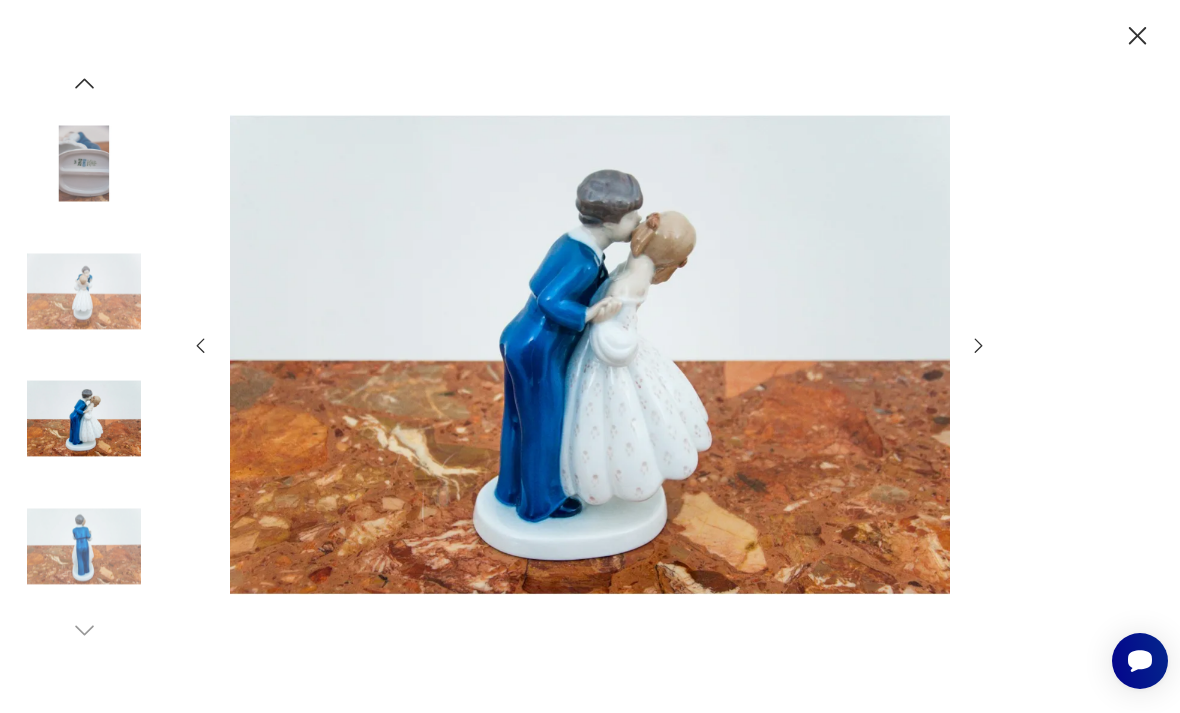 click at bounding box center (84, 164) 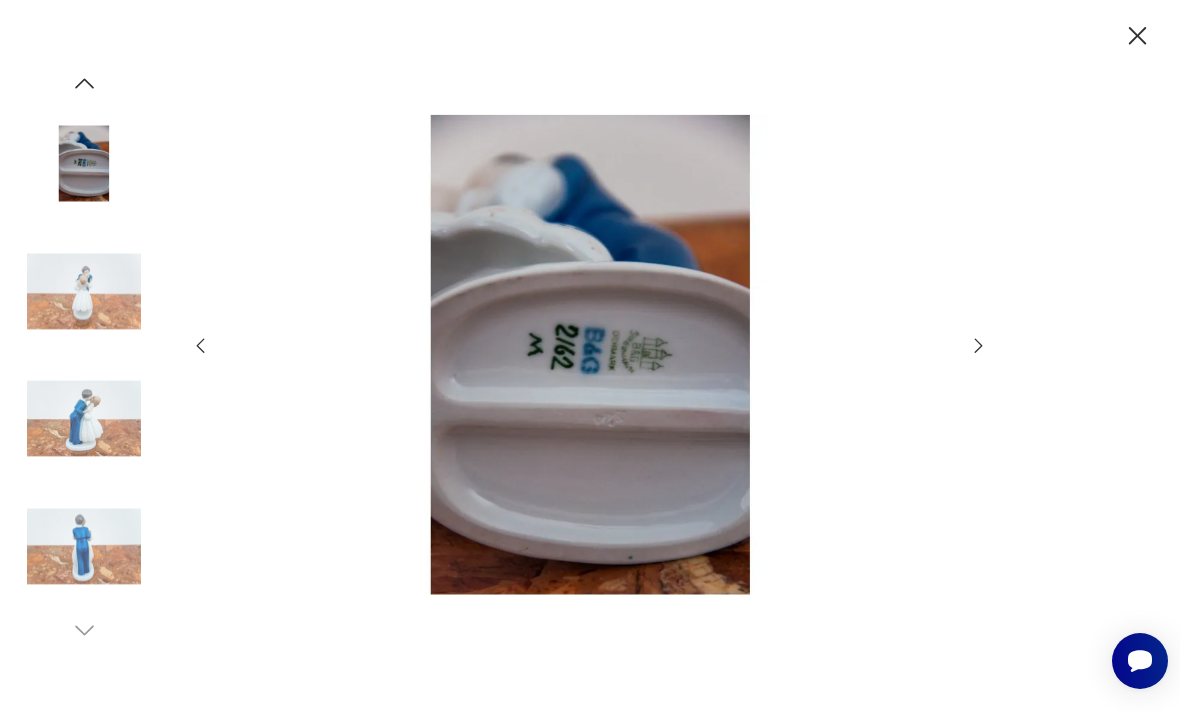click at bounding box center [84, 83] 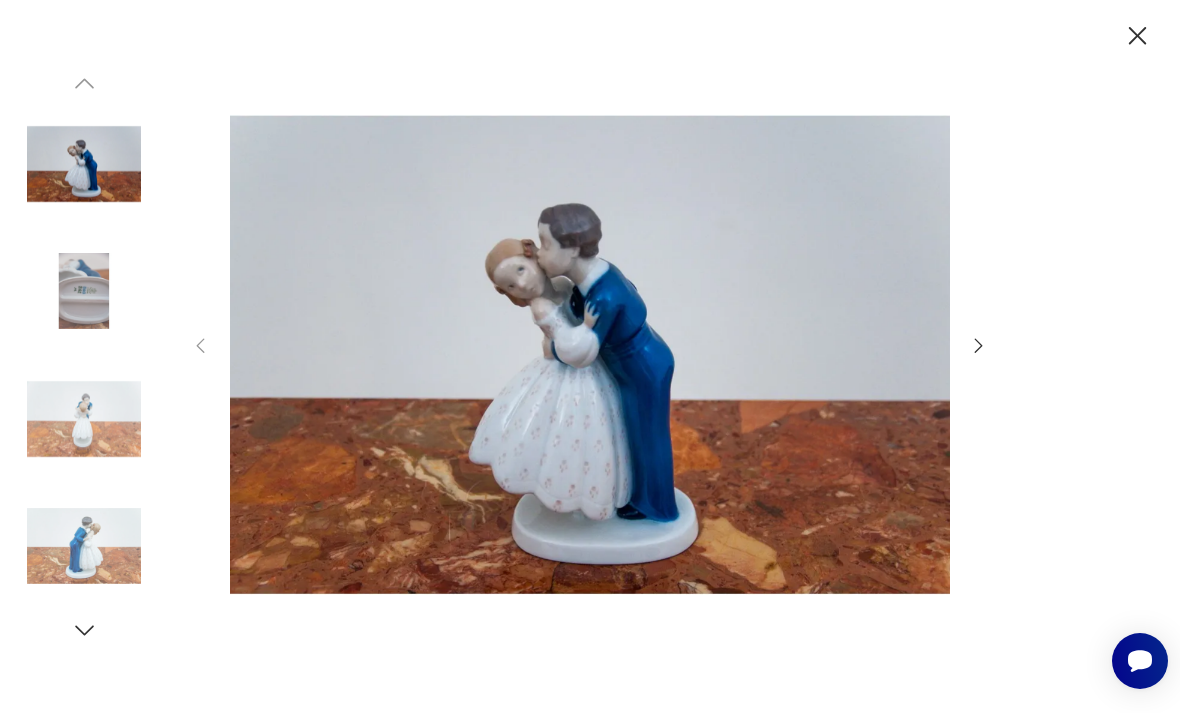 click at bounding box center (84, 164) 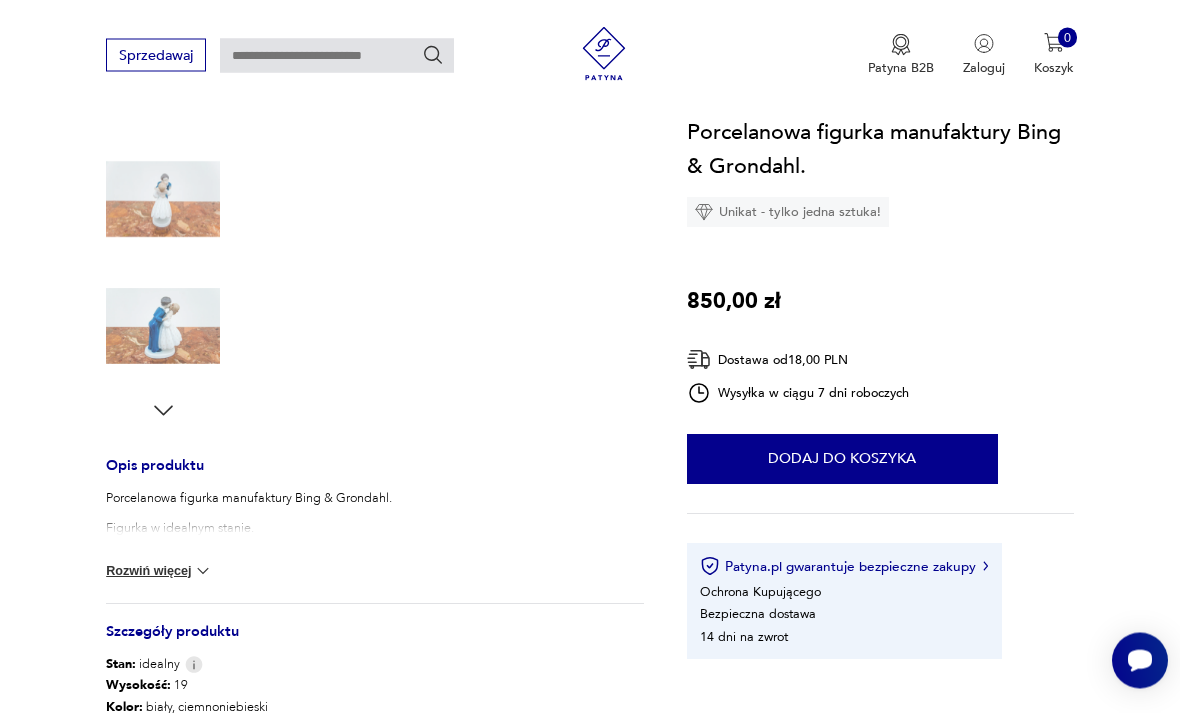 click on "Rozwiń więcej" at bounding box center (159, 572) 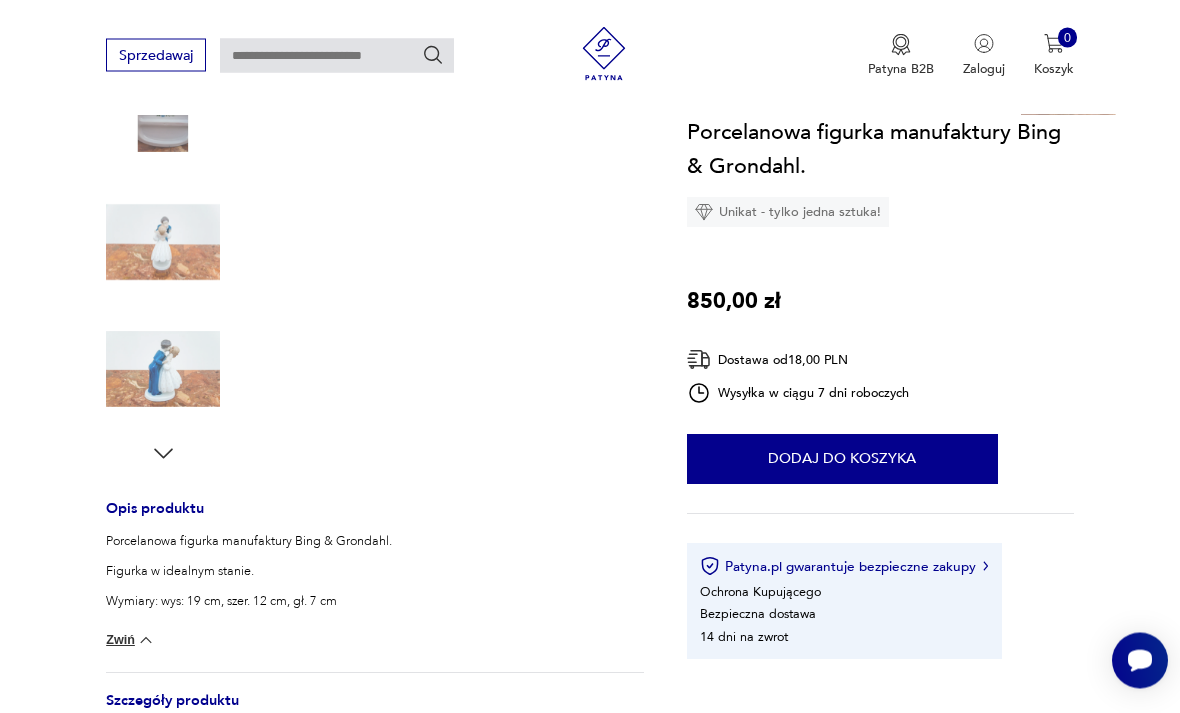 scroll, scrollTop: 0, scrollLeft: 0, axis: both 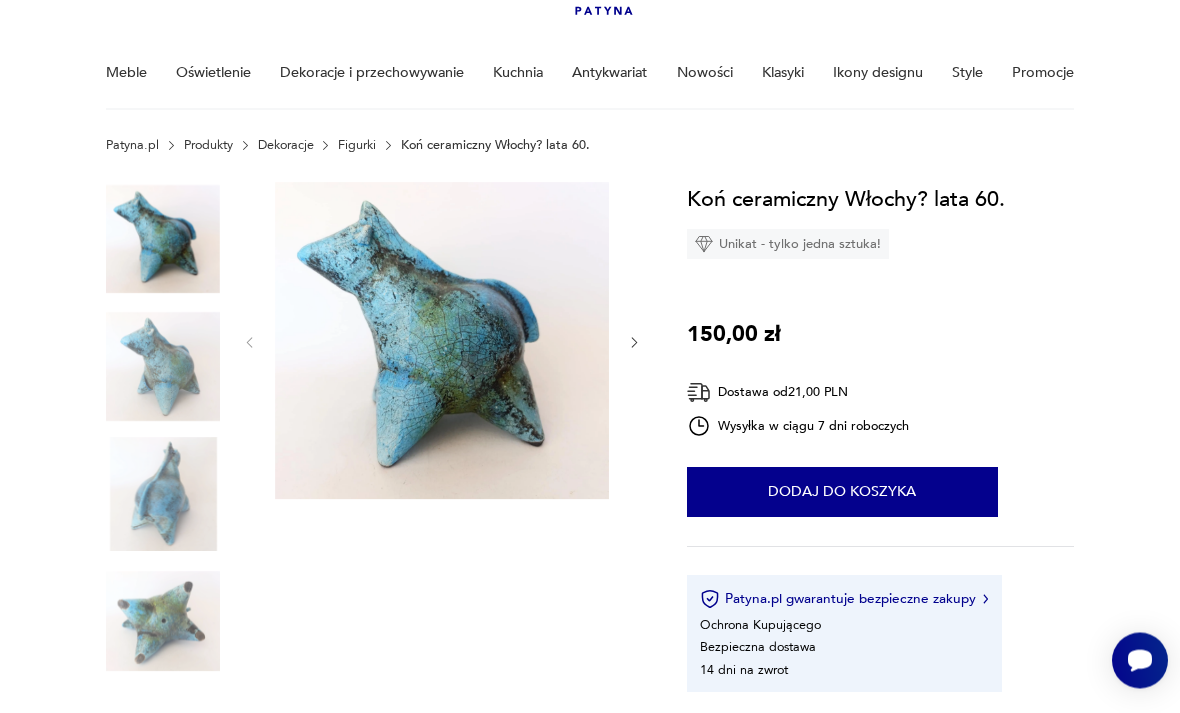 click at bounding box center (0, 0) 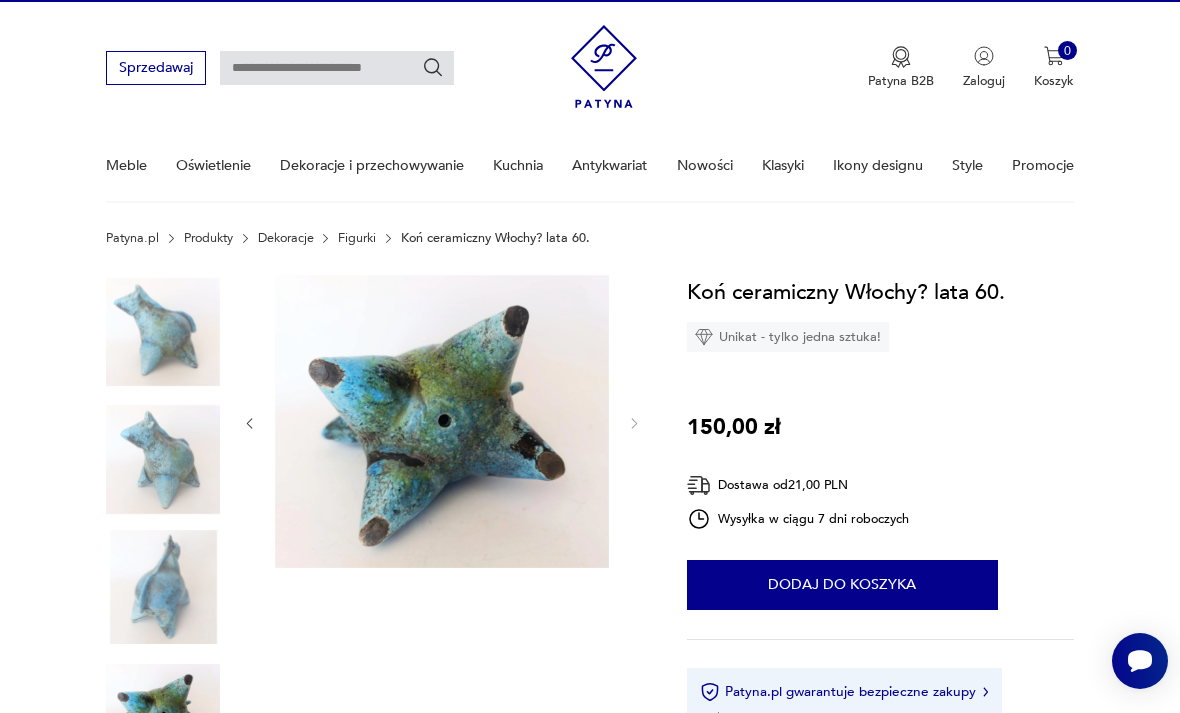 scroll, scrollTop: 0, scrollLeft: 0, axis: both 